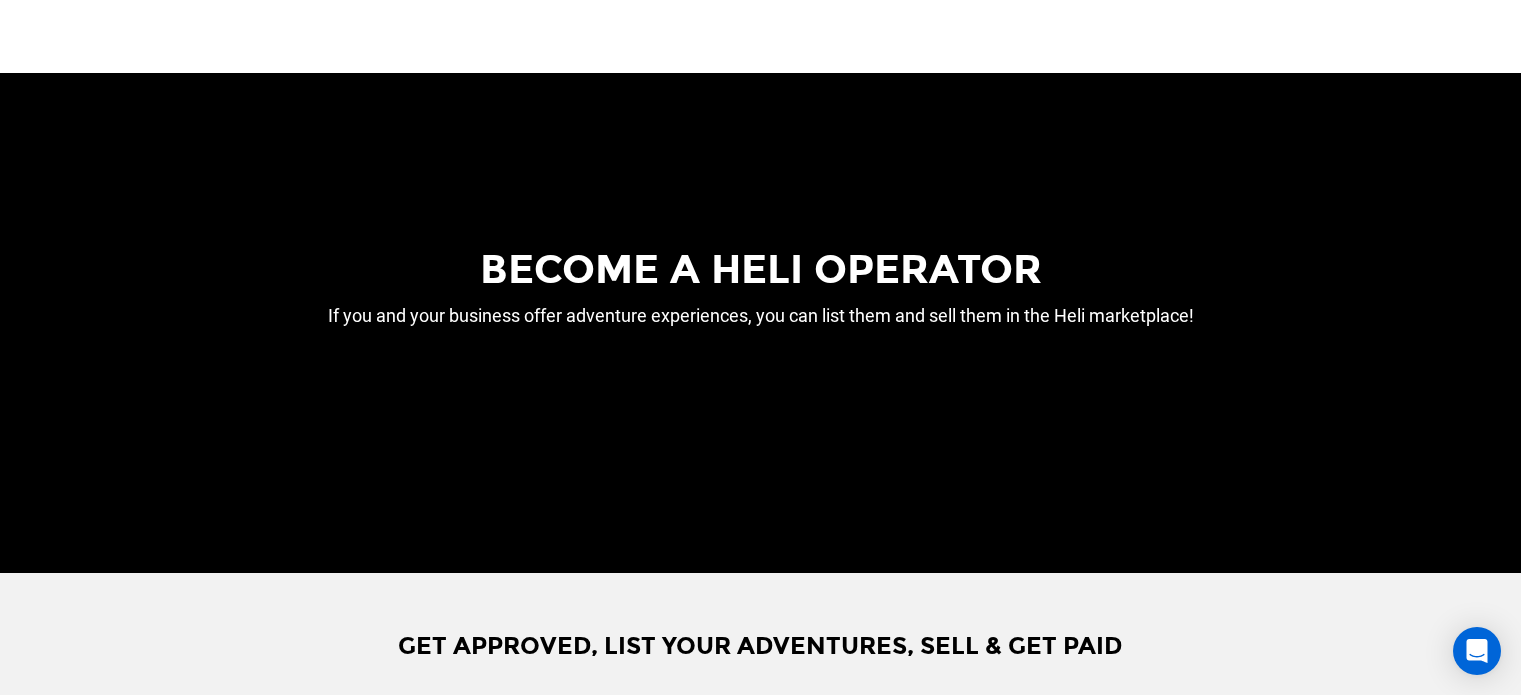 scroll, scrollTop: 600, scrollLeft: 0, axis: vertical 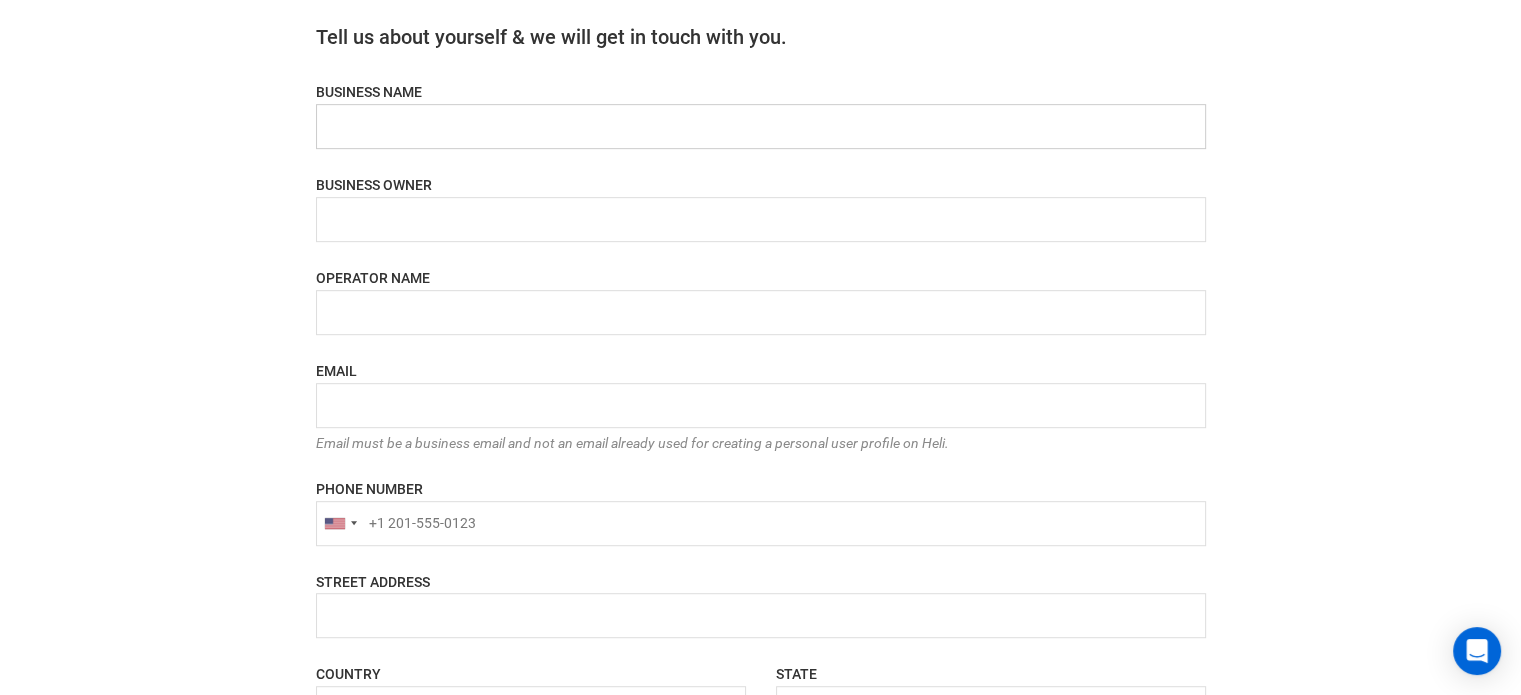 click at bounding box center [761, 126] 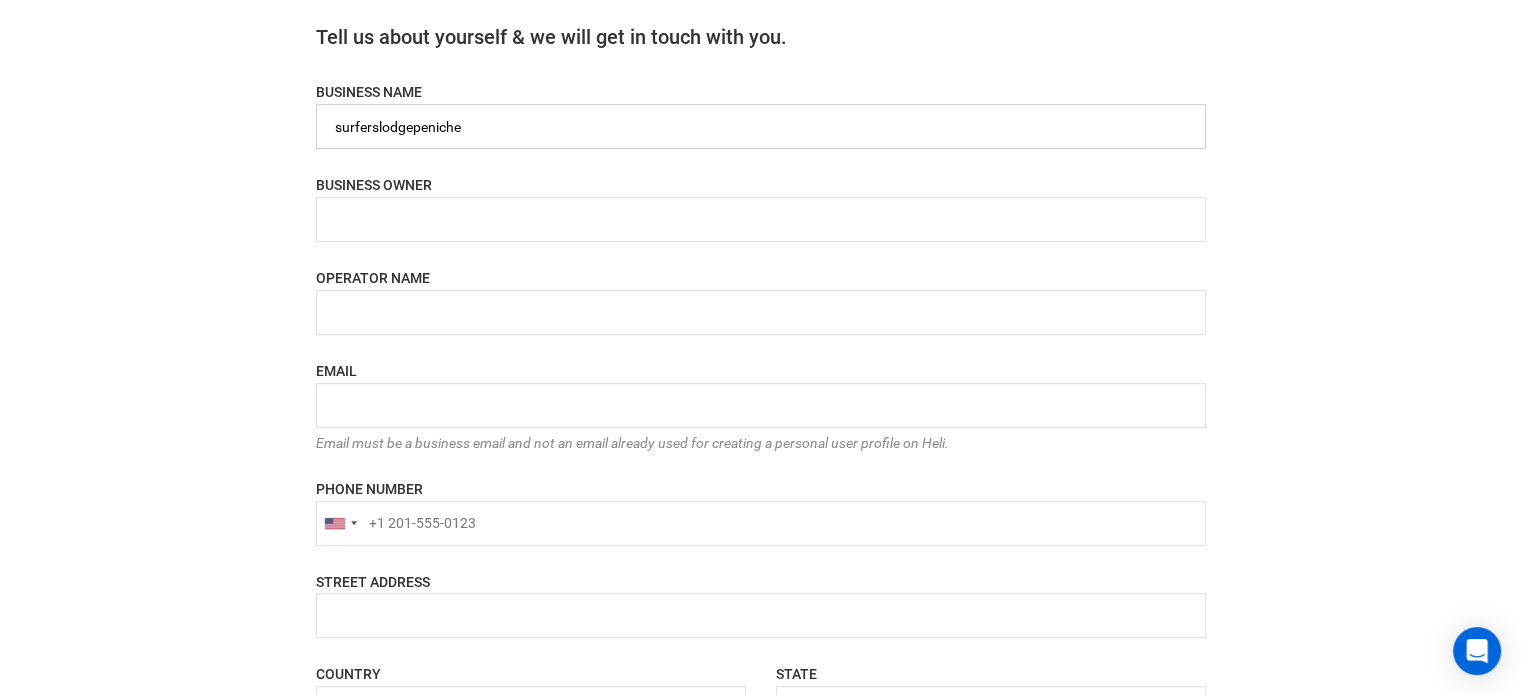 type on "surferslodgepeniche" 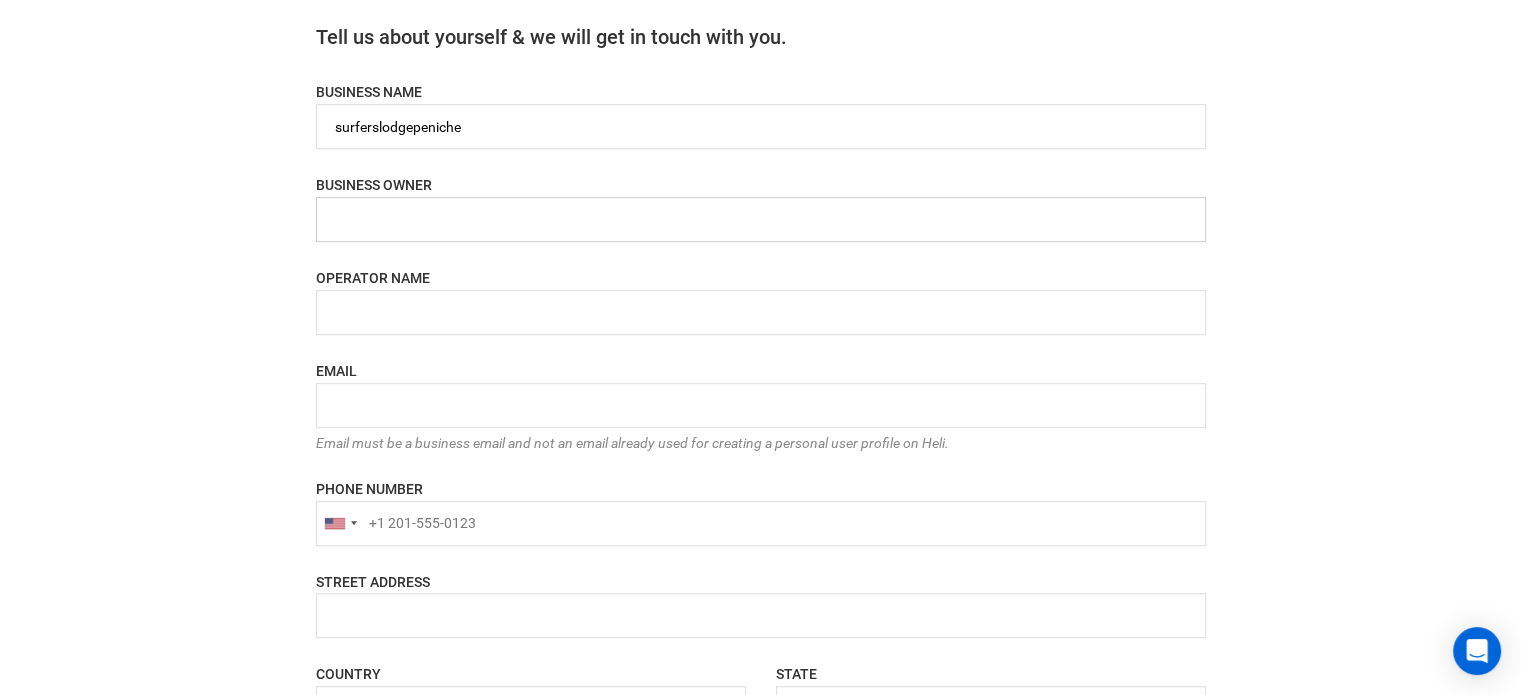 click at bounding box center [761, 219] 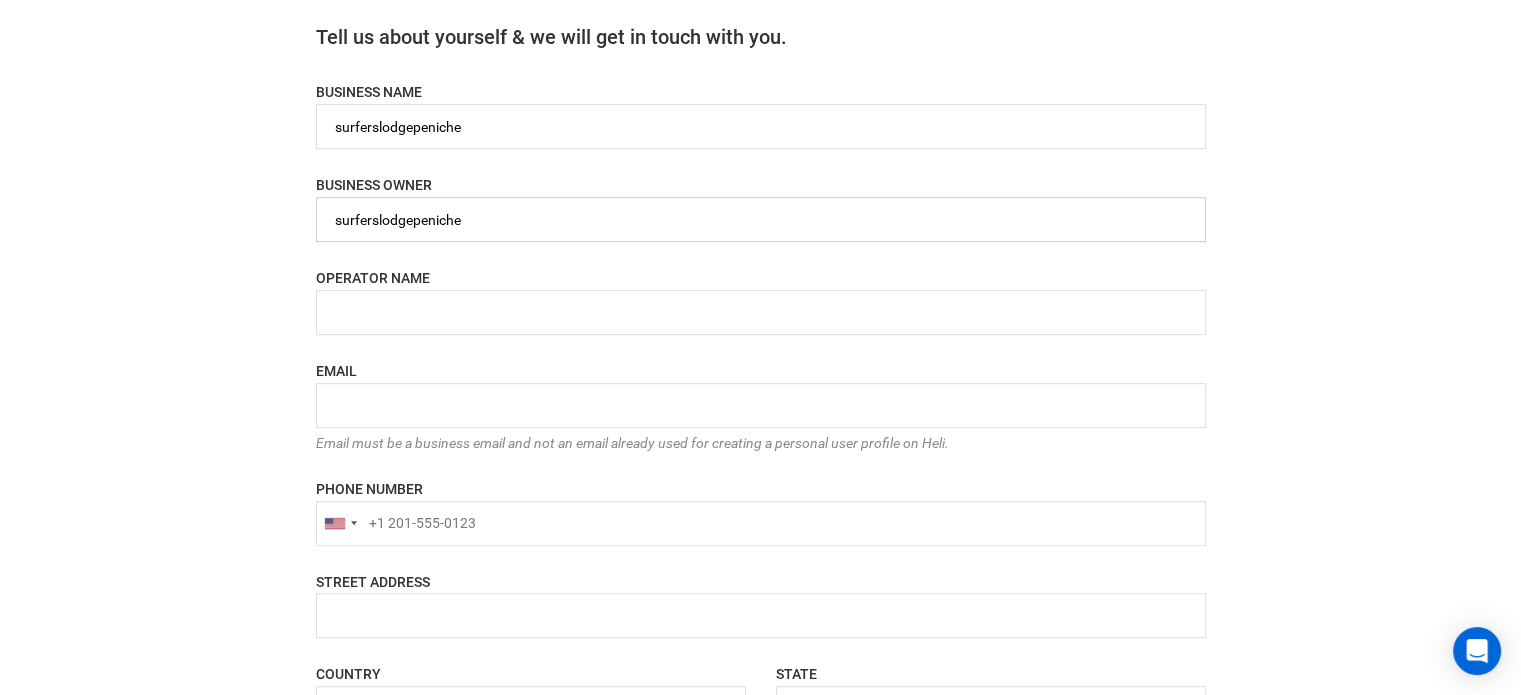 type on "surferslodgepeniche" 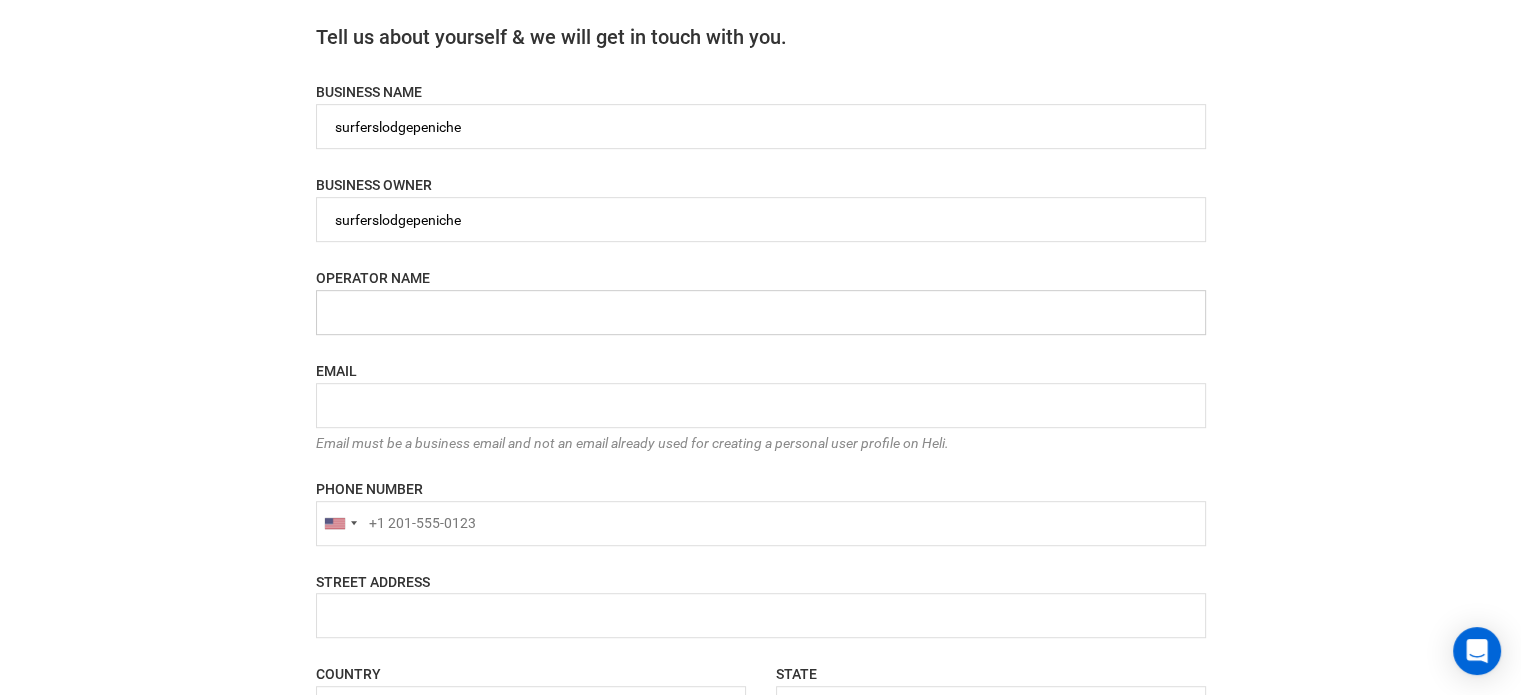 click at bounding box center (761, 312) 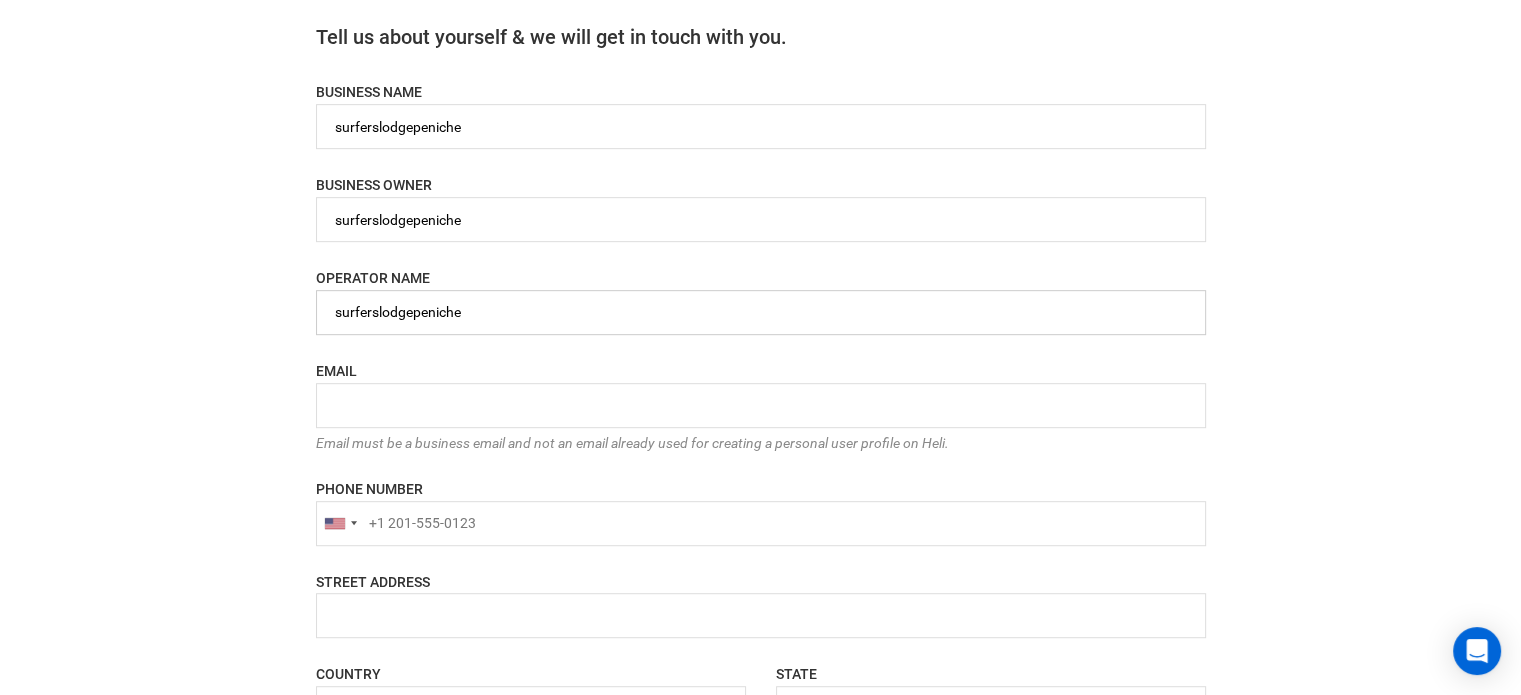 type on "surferslodgepeniche" 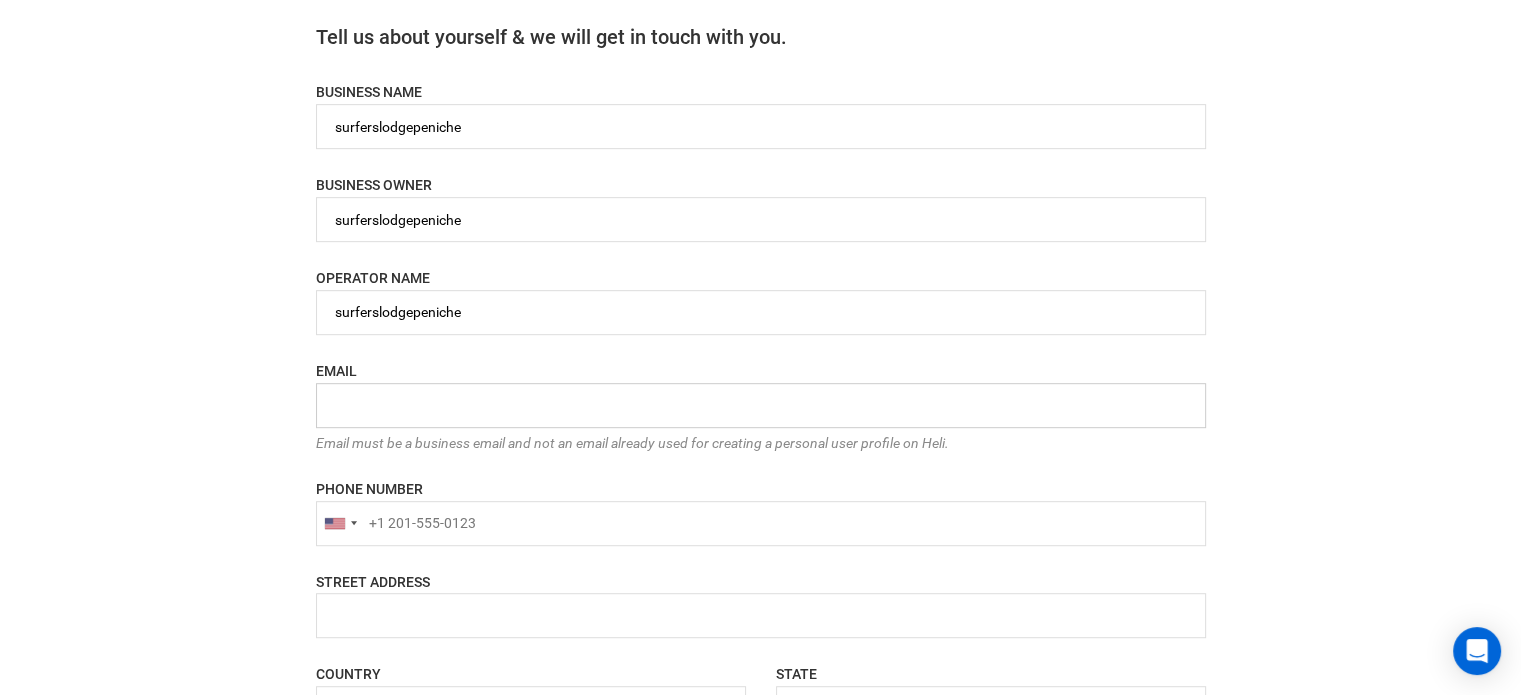 click at bounding box center (761, 405) 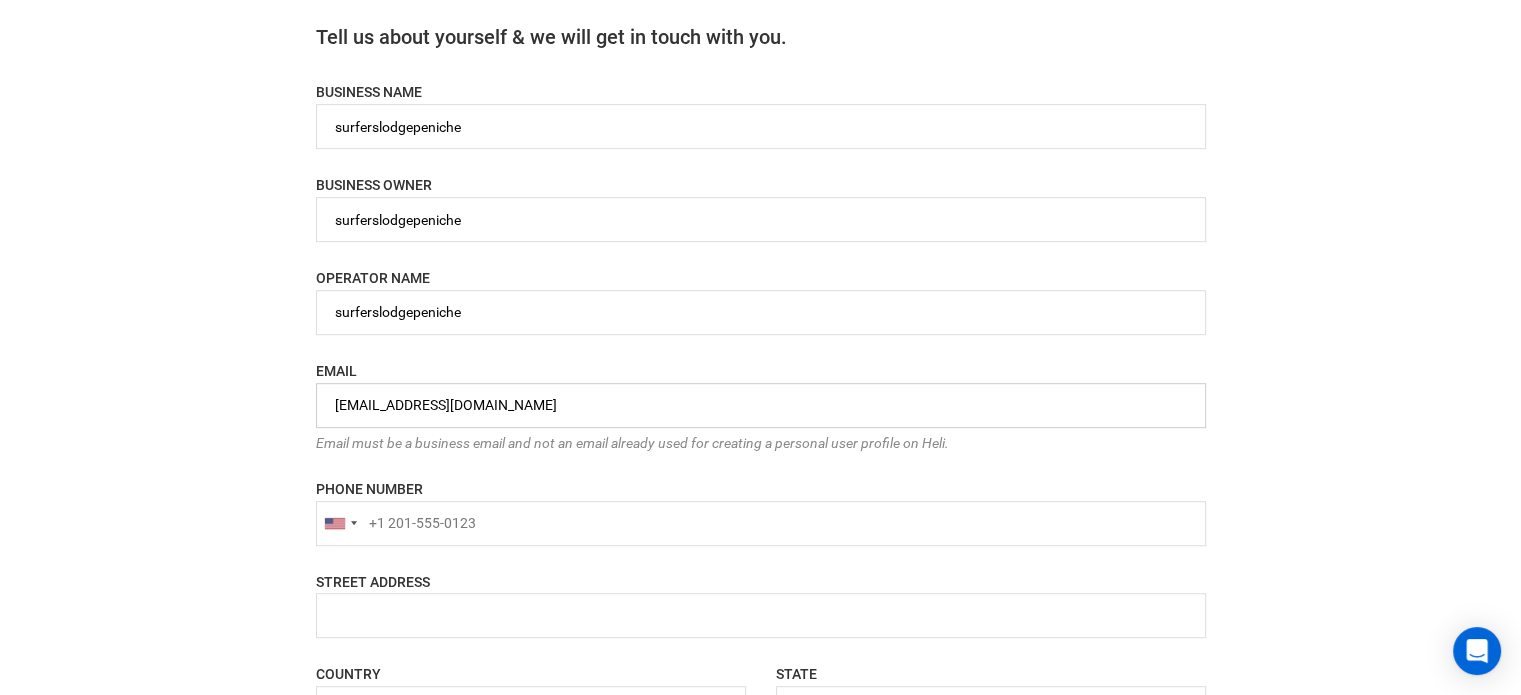 type on "[EMAIL_ADDRESS][DOMAIN_NAME]" 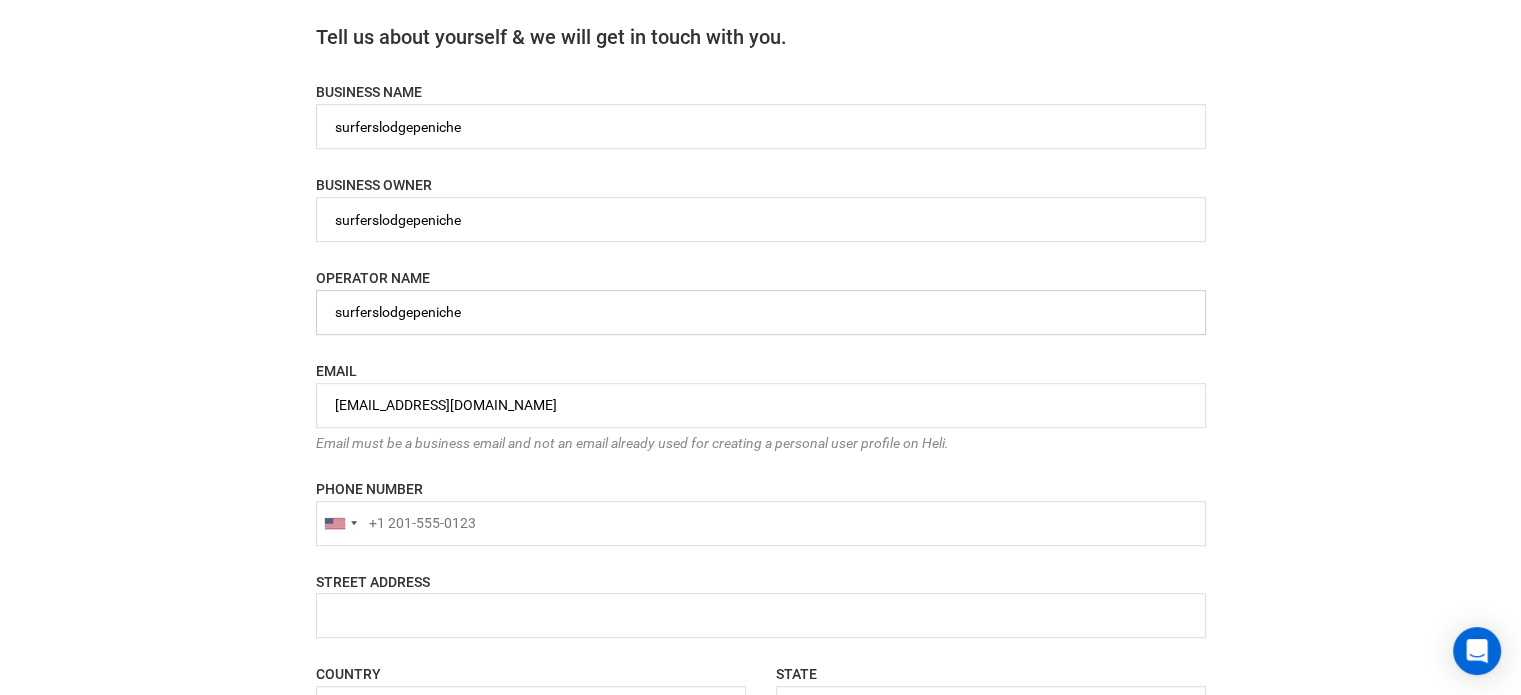 click at bounding box center [761, 312] 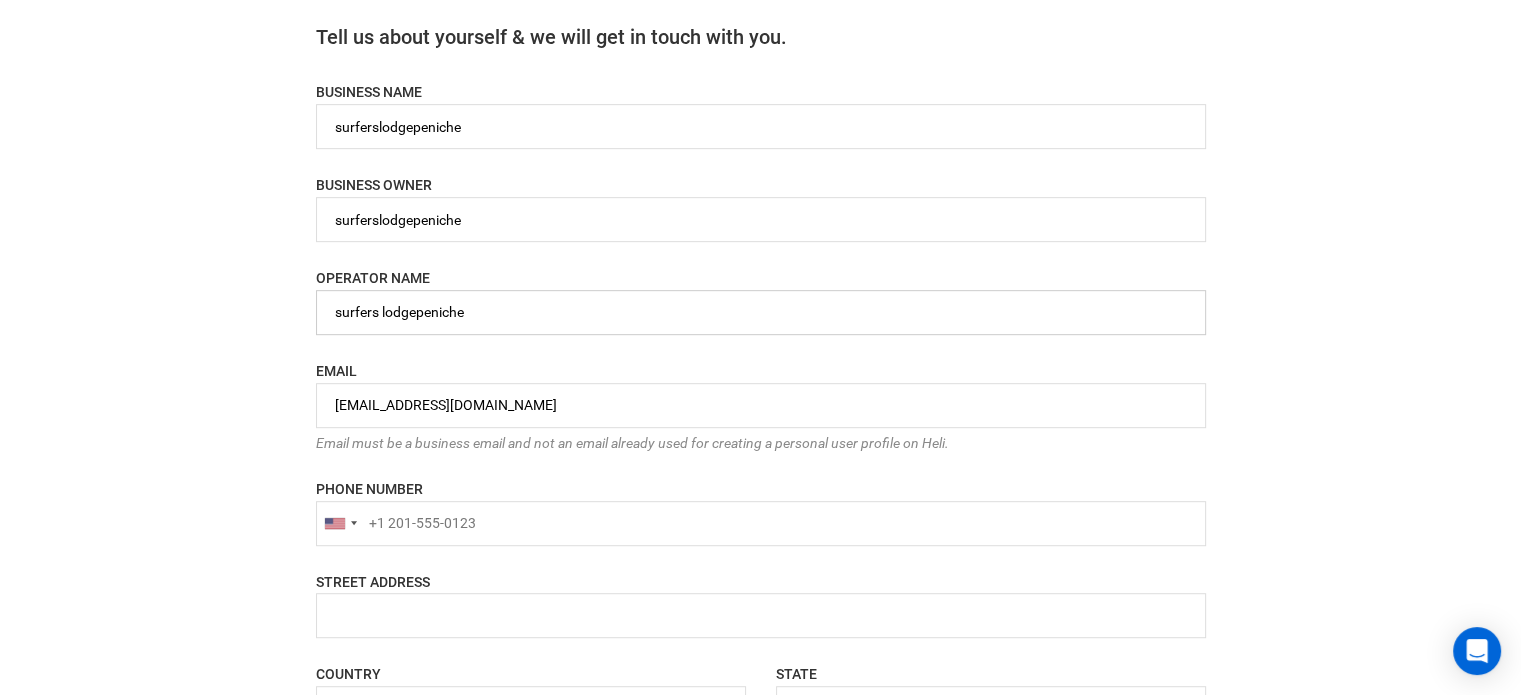 click at bounding box center [761, 312] 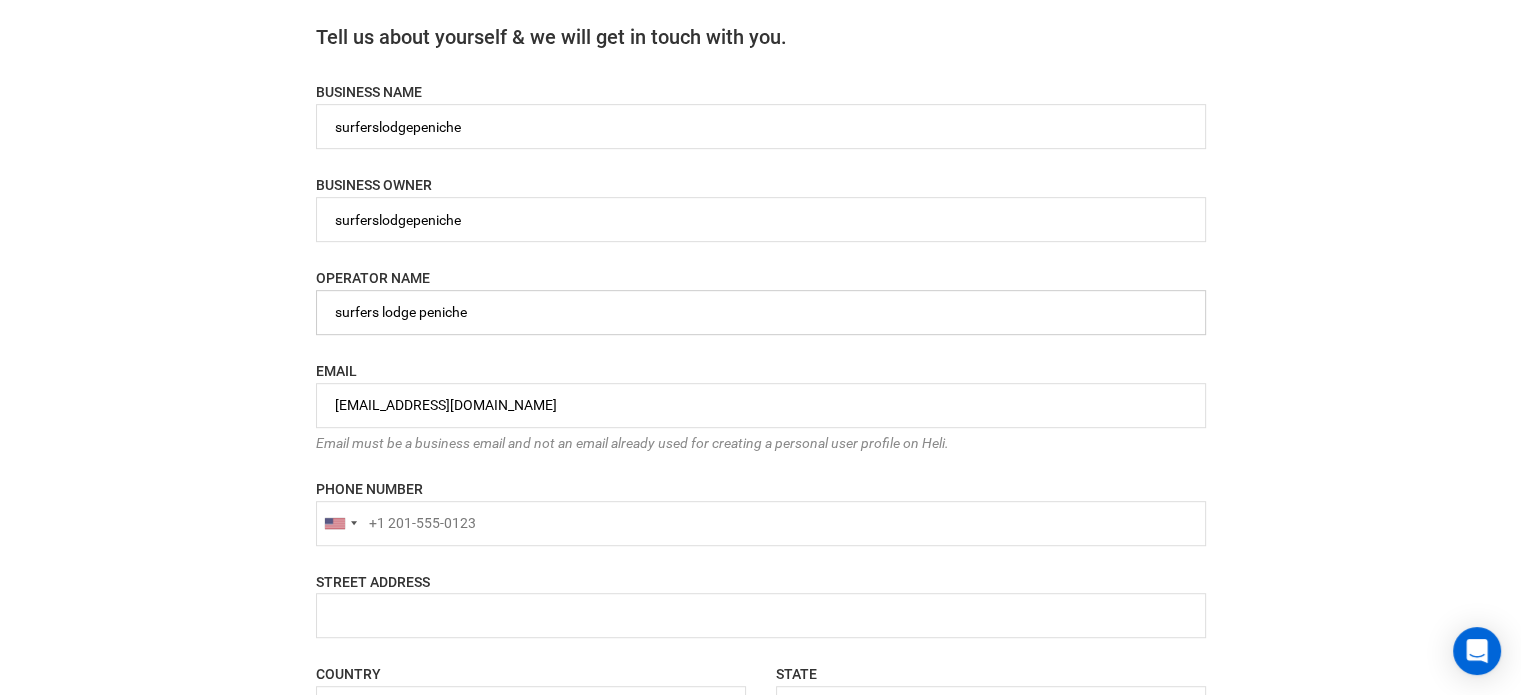 type on "surfers lodge peniche" 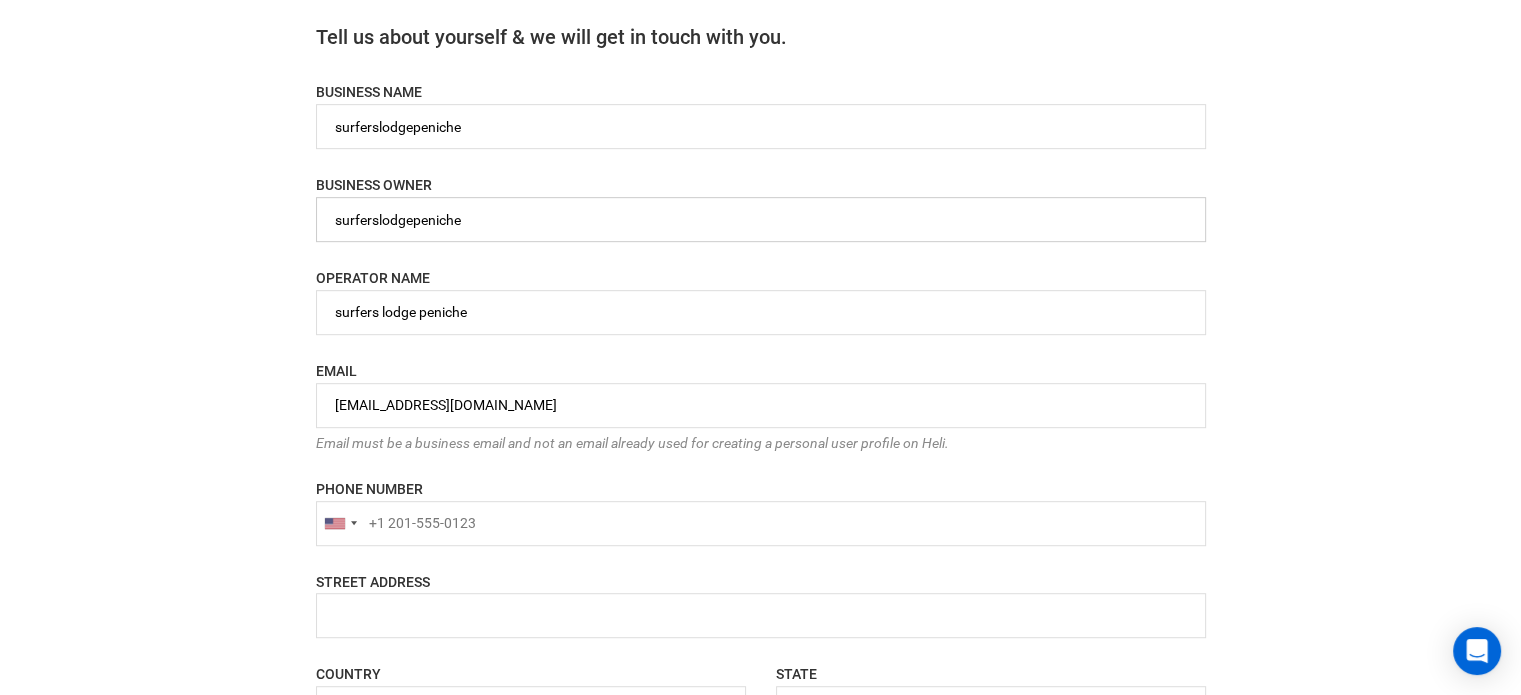click at bounding box center (761, 219) 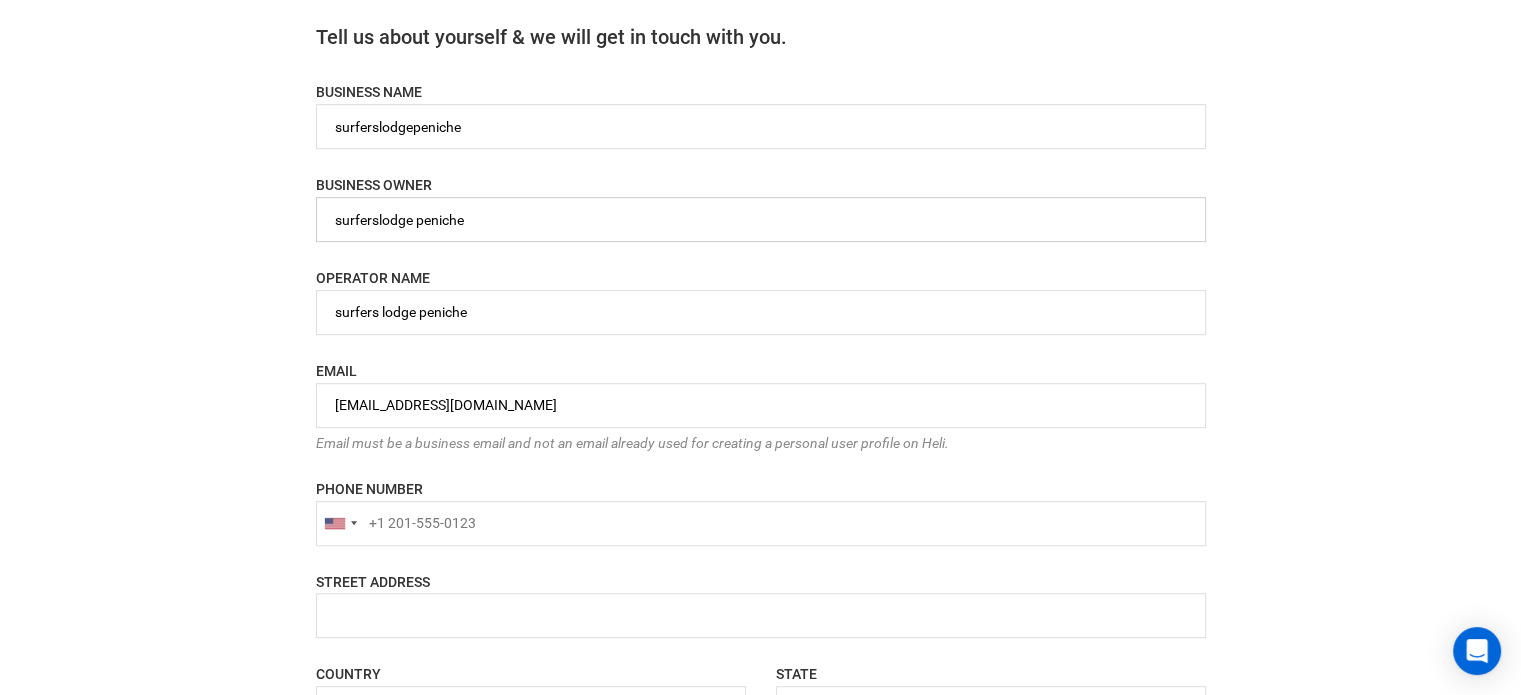 click at bounding box center (761, 219) 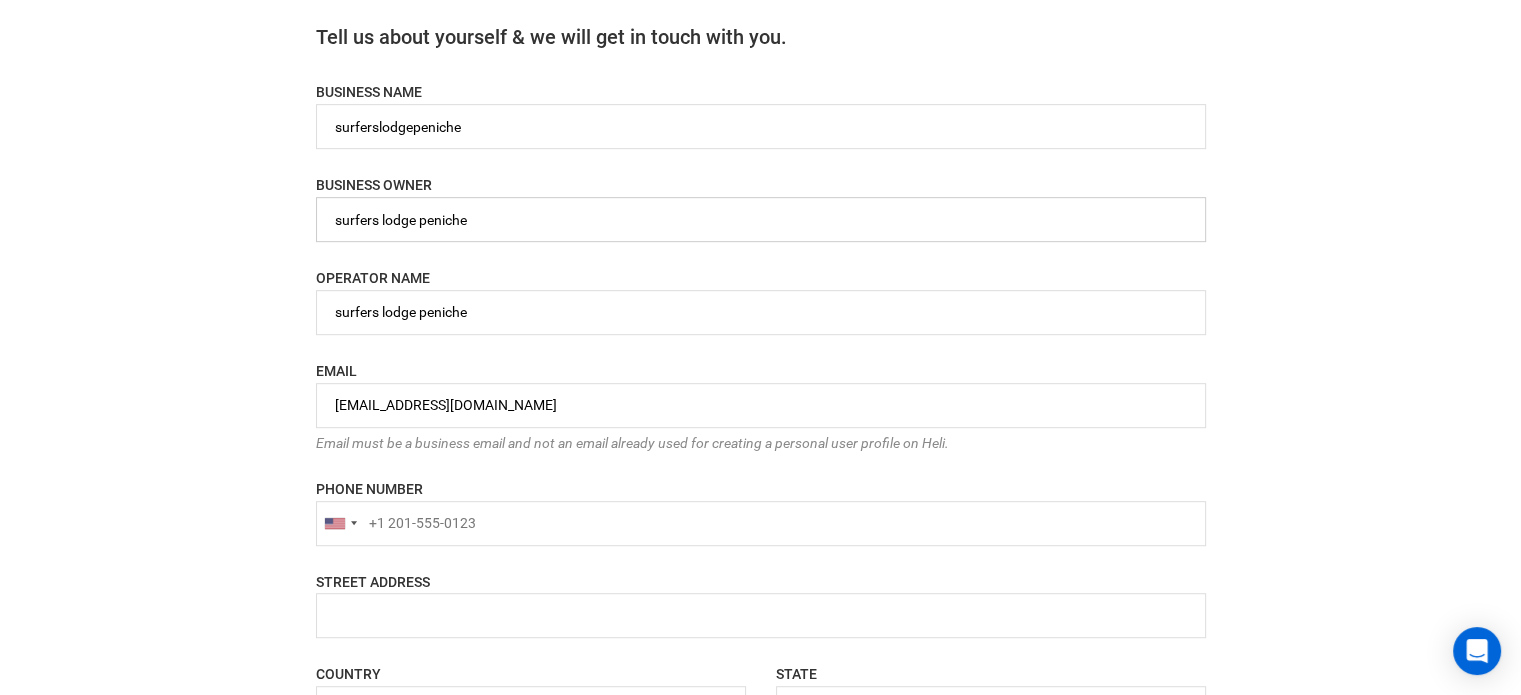 type on "surfers lodge peniche" 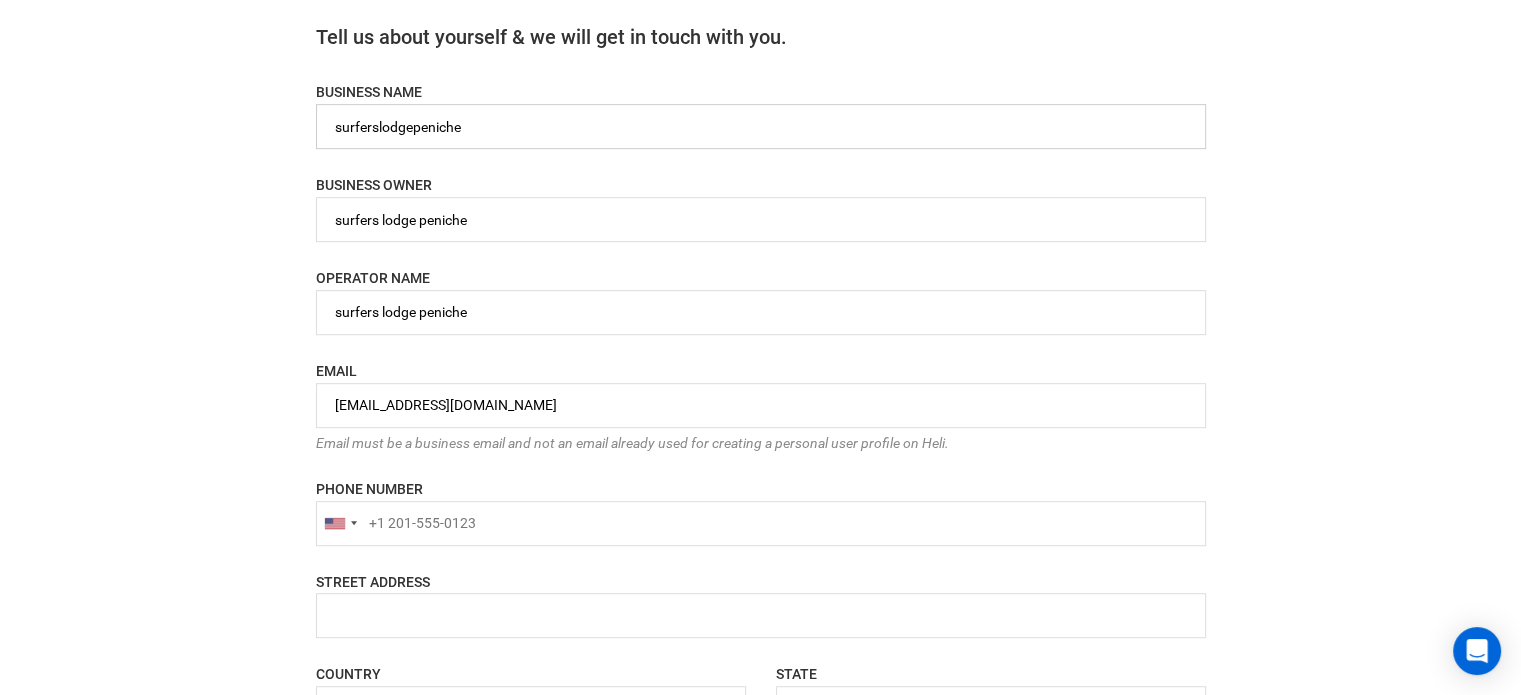 click at bounding box center [761, 126] 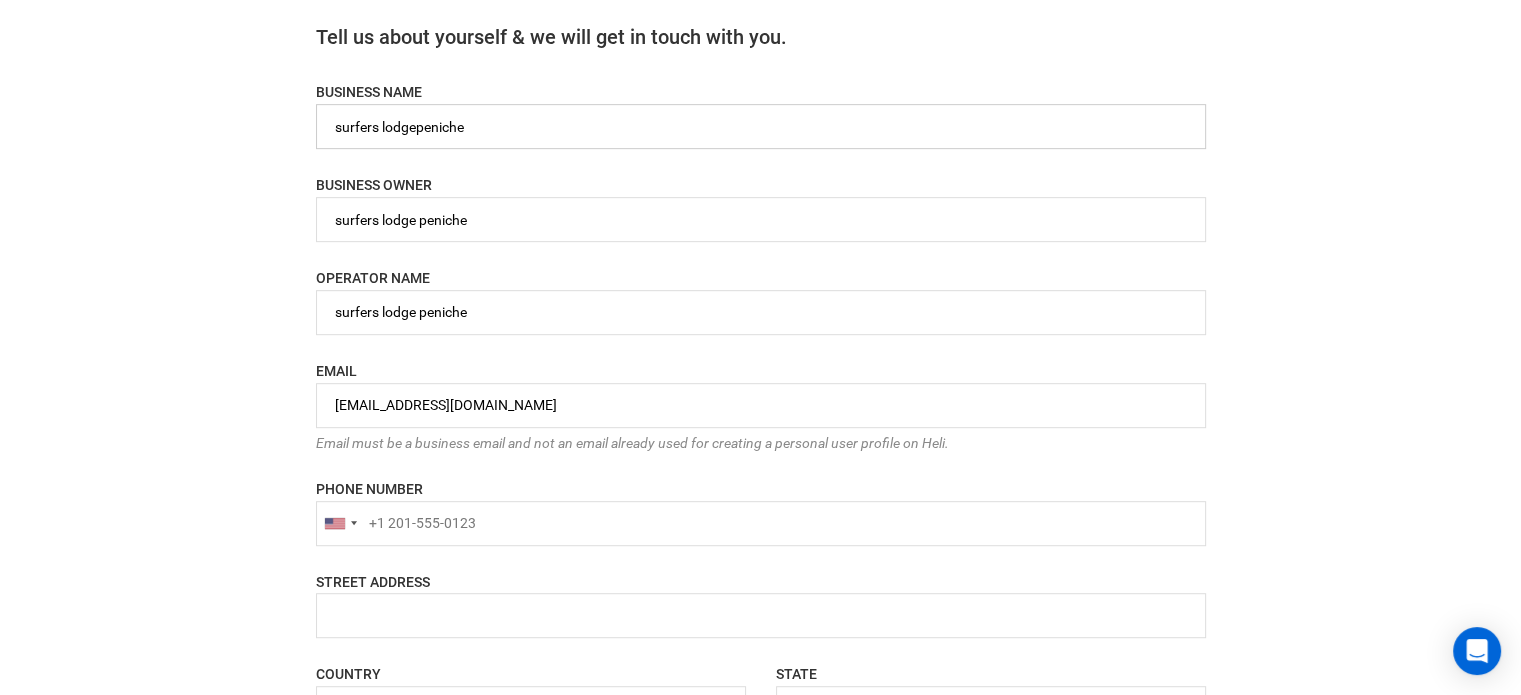 click at bounding box center (761, 126) 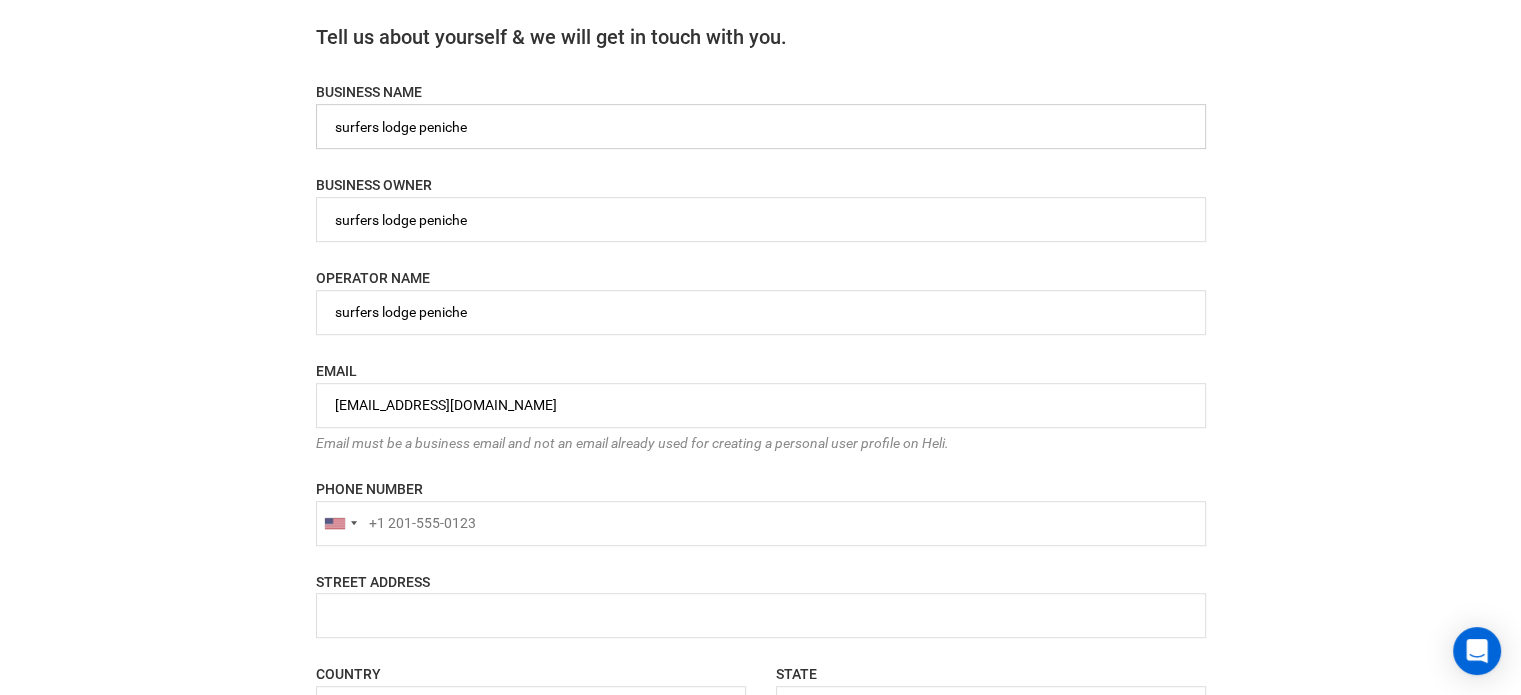 drag, startPoint x: 338, startPoint y: 134, endPoint x: 326, endPoint y: 131, distance: 12.369317 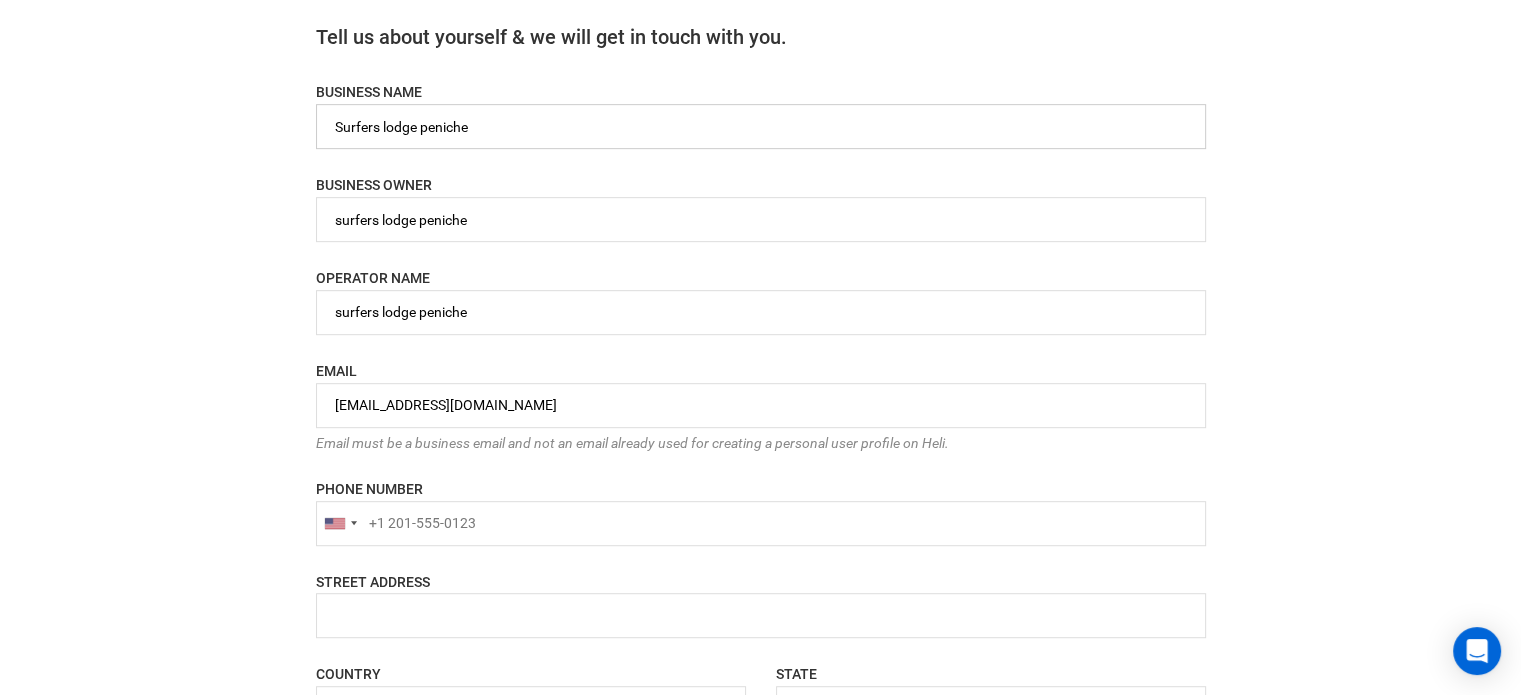 type on "Surfers lodge peniche" 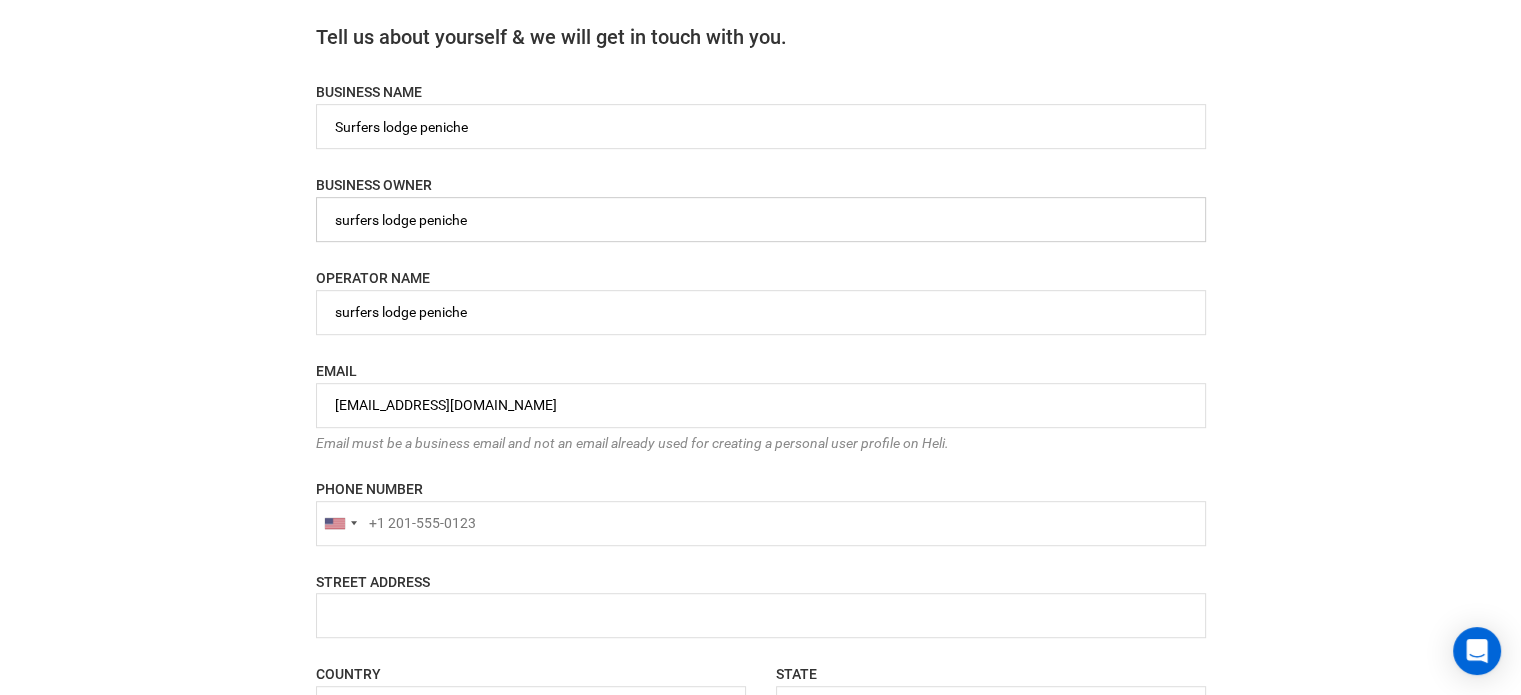 drag, startPoint x: 342, startPoint y: 210, endPoint x: 327, endPoint y: 212, distance: 15.132746 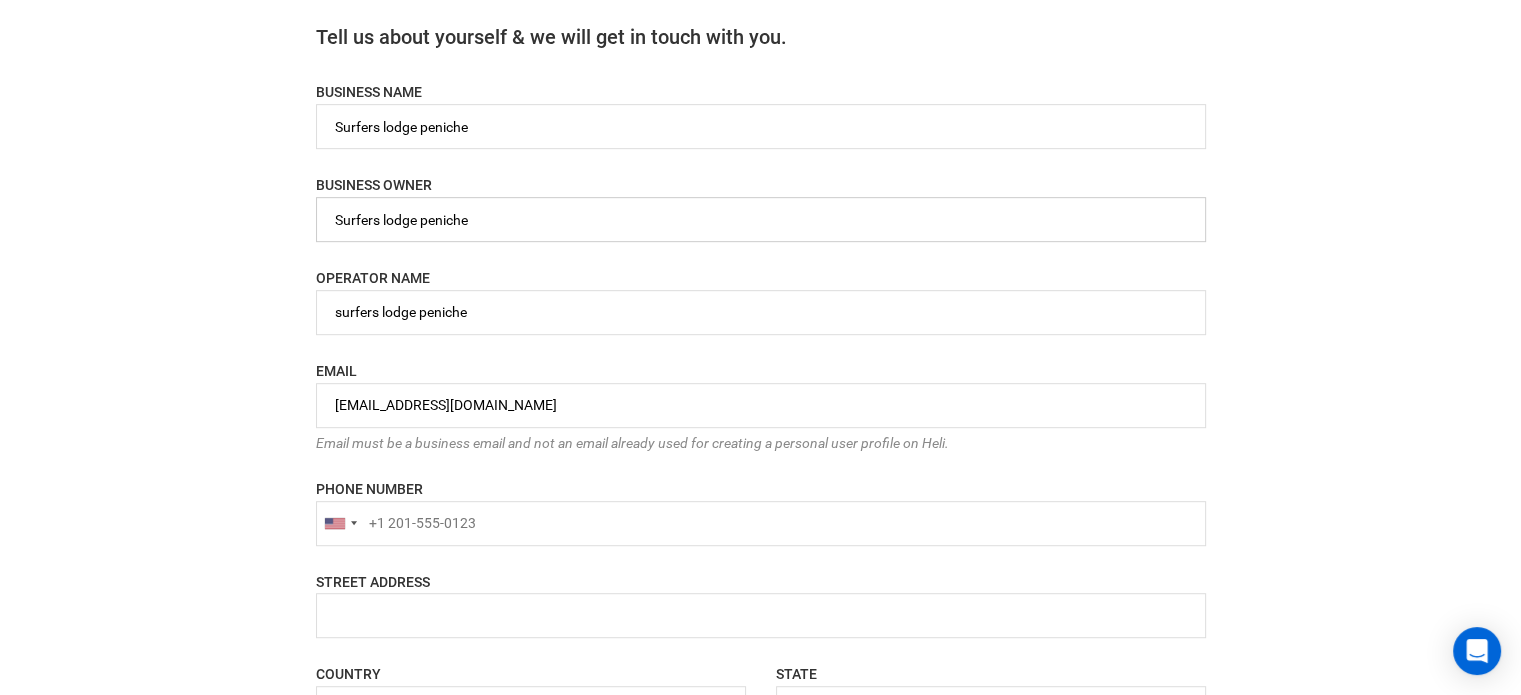 type on "Surfers lodge peniche" 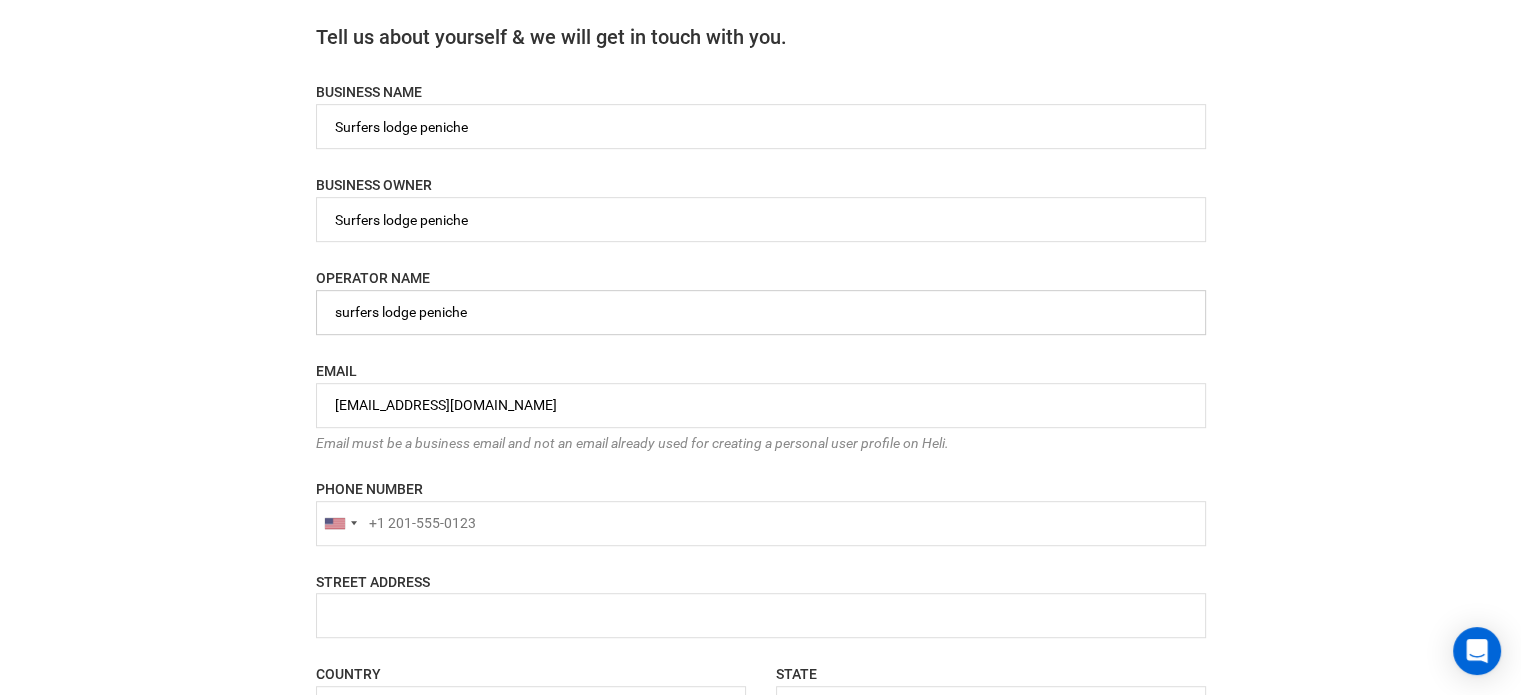 click at bounding box center (761, 312) 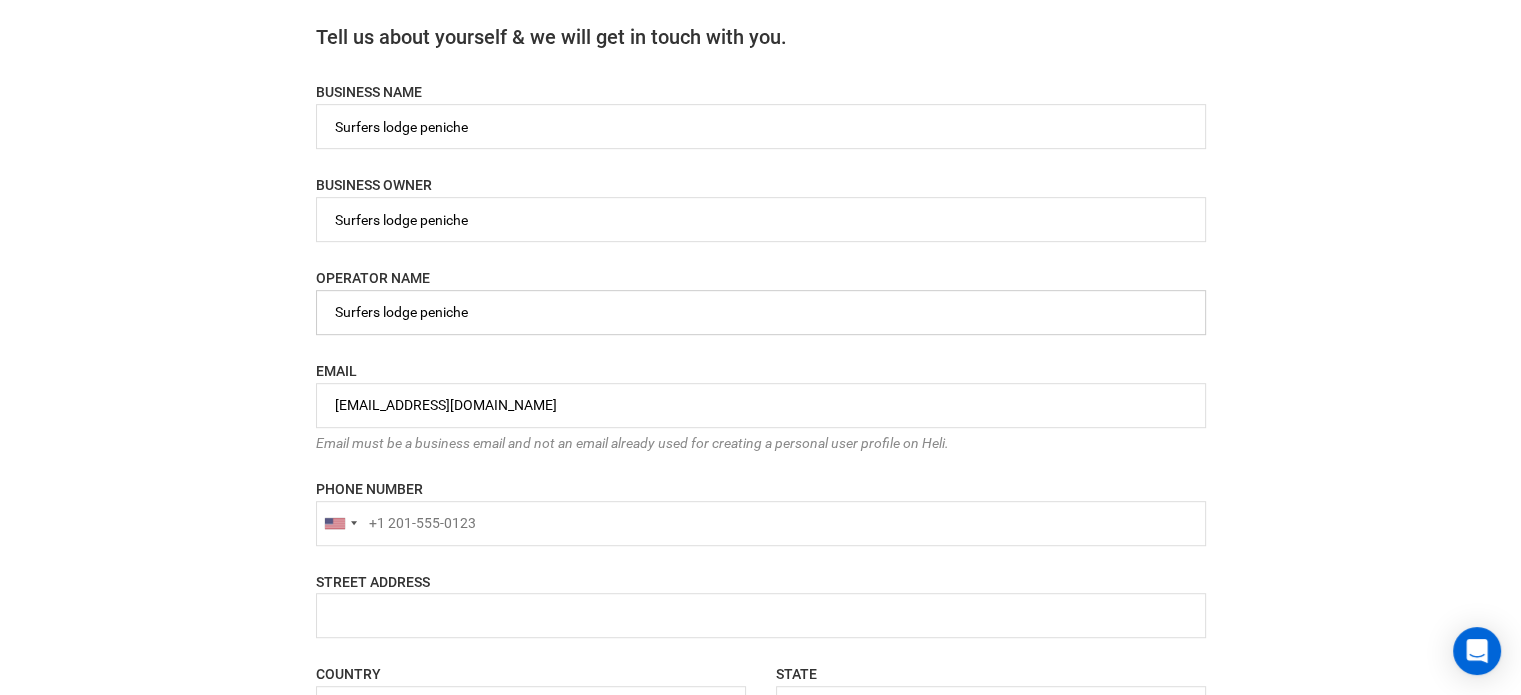 type on "Surfers lodge peniche" 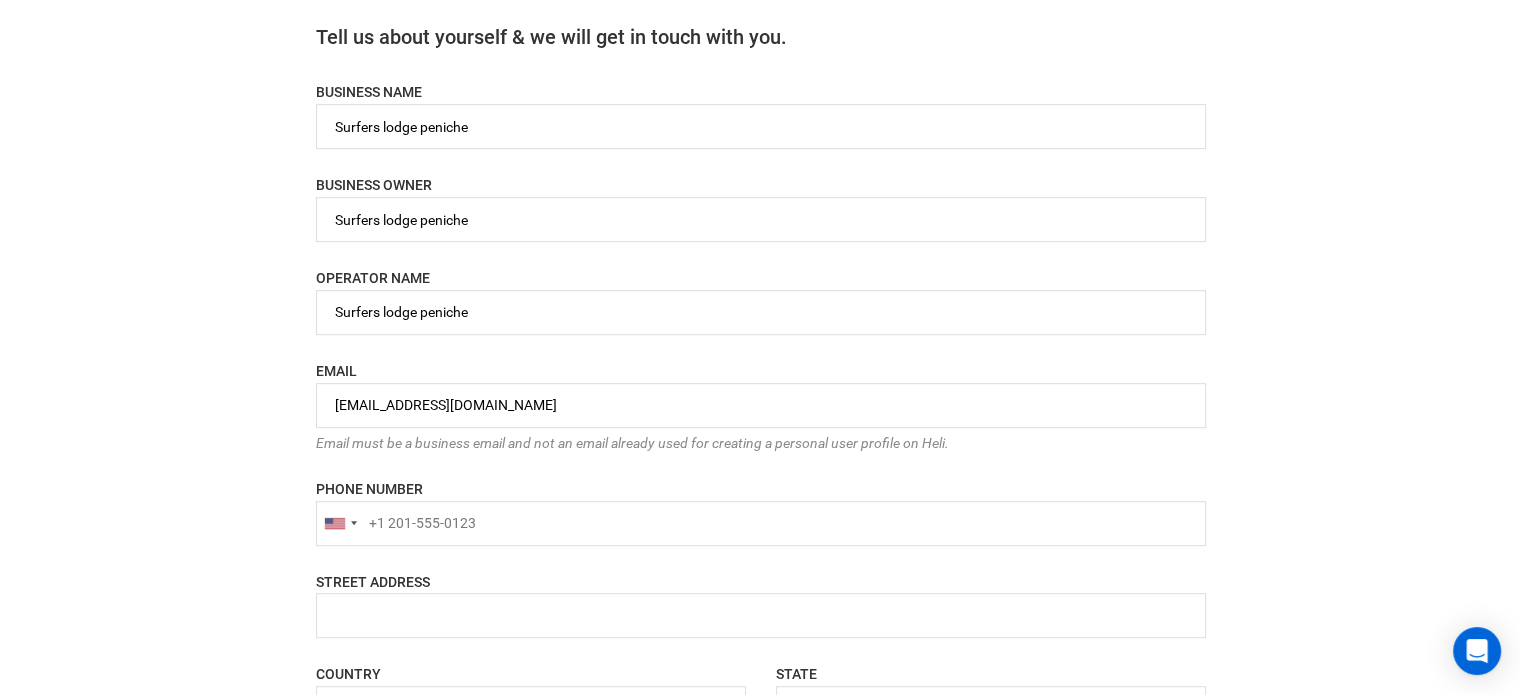 click on "Become a heli operator
If you and your business offer adventure experiences, you can list them and sell them in the Heli marketplace!
Get Approved, List Your Adventures, Sell & Get Paid
Qualified Audience
Tap into Heli’s network of next-generation adventurers.
Specialized Technology
List your inventory with Heli’s easy-to-use software built for adventure operators.
Analytics & Management
Gain insights to improve your sales strategy with Heli’s operator dashboard.
Automatic Payouts
EMAIL" at bounding box center (760, 164) 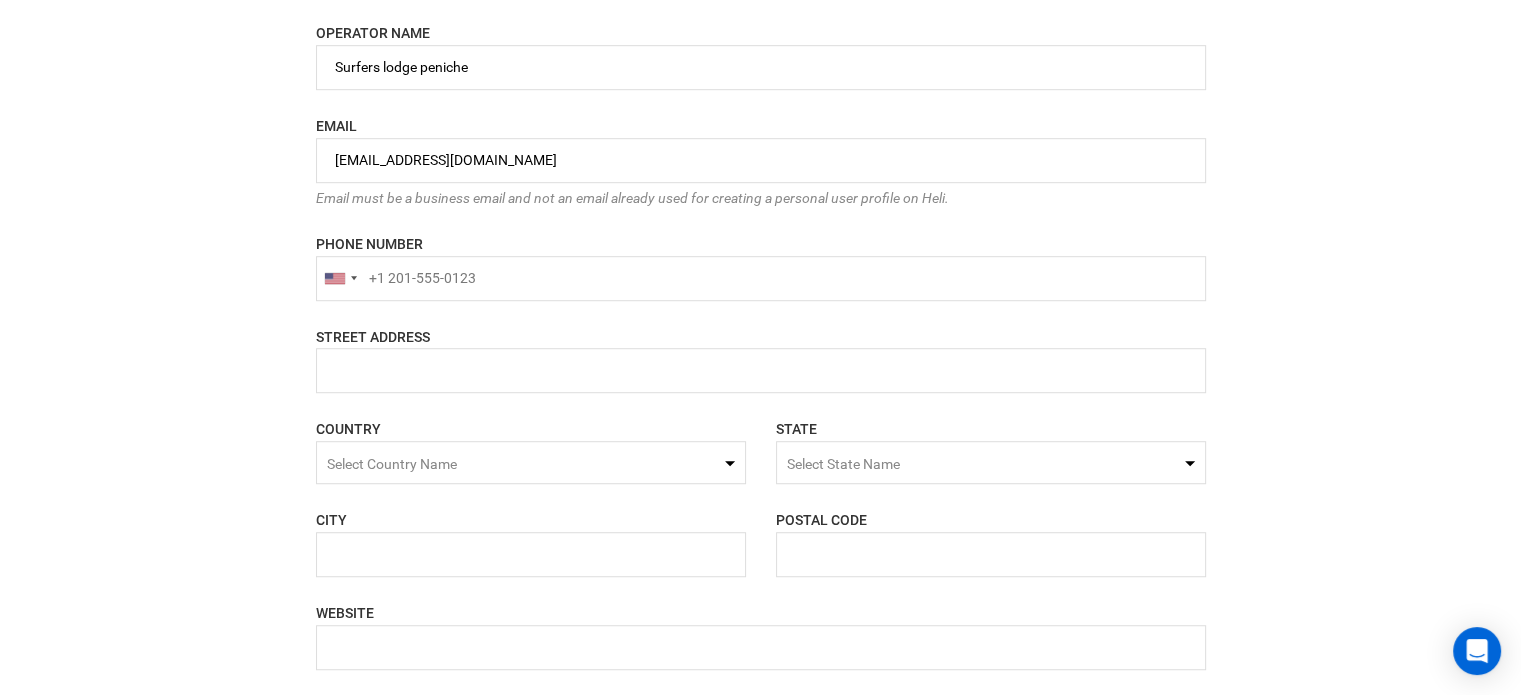 scroll, scrollTop: 1300, scrollLeft: 0, axis: vertical 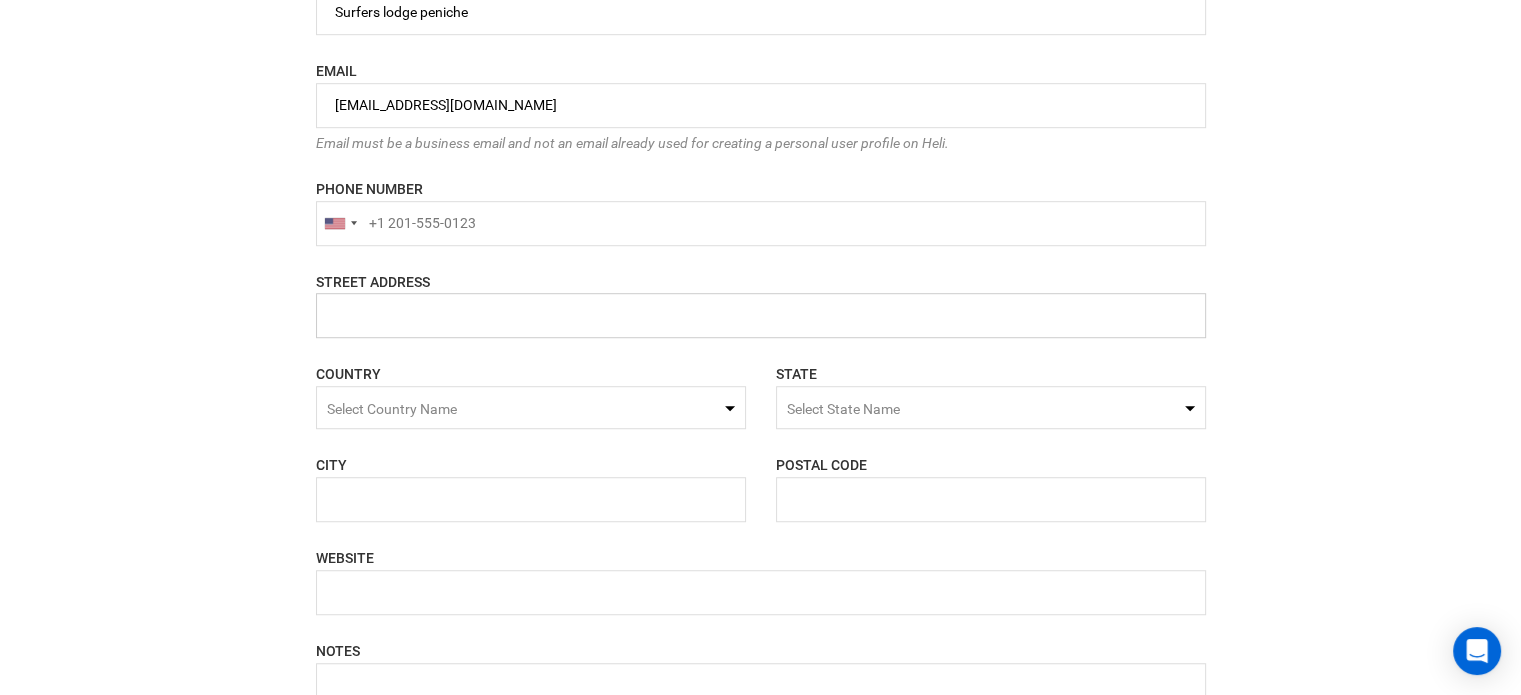 click at bounding box center (761, 315) 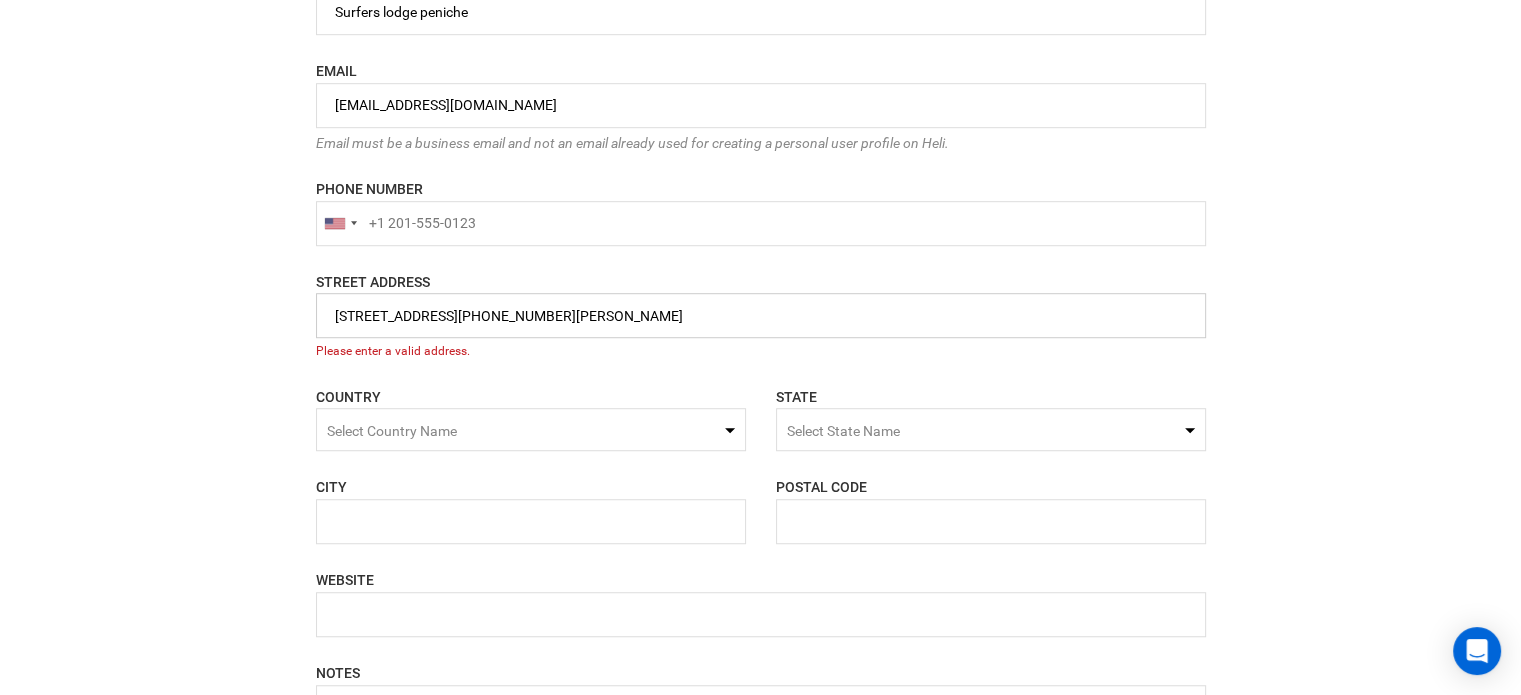 drag, startPoint x: 440, startPoint y: 317, endPoint x: 478, endPoint y: 308, distance: 39.051247 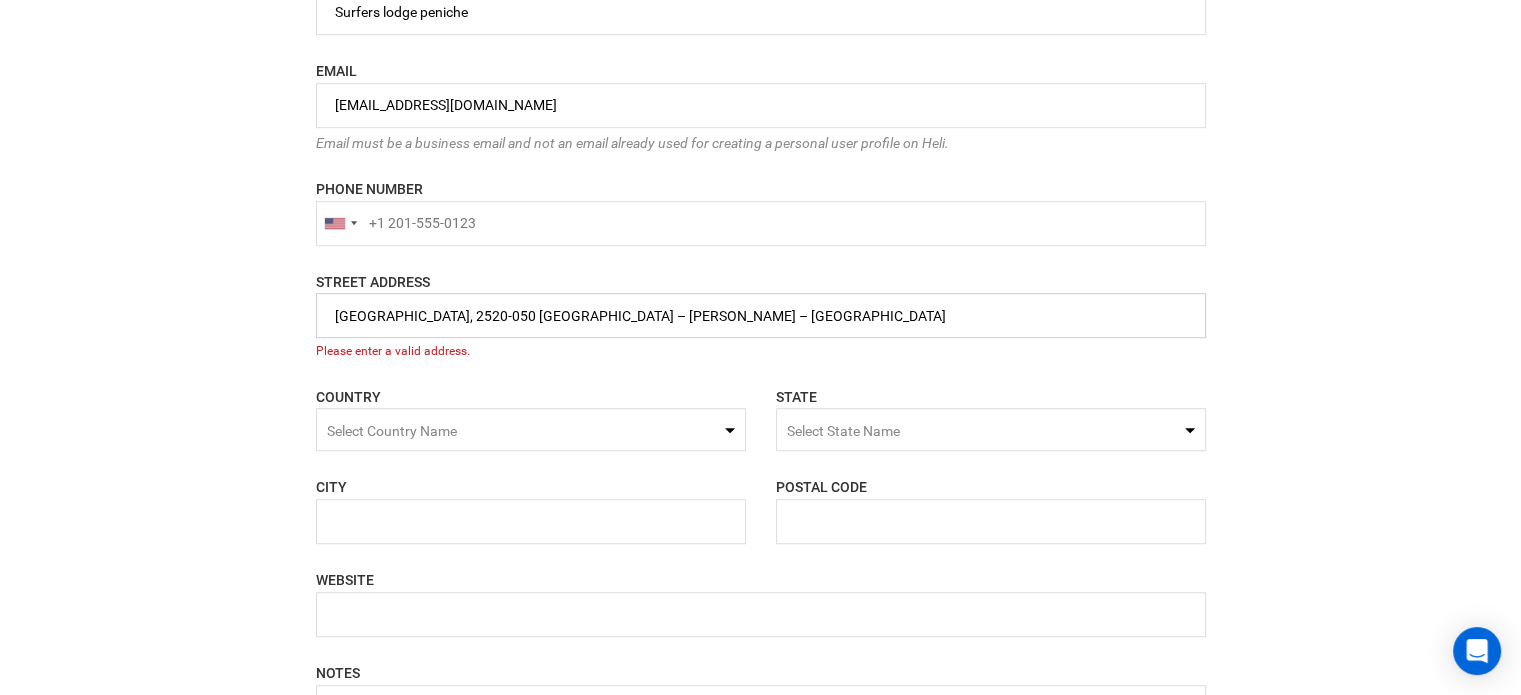 click at bounding box center (761, 315) 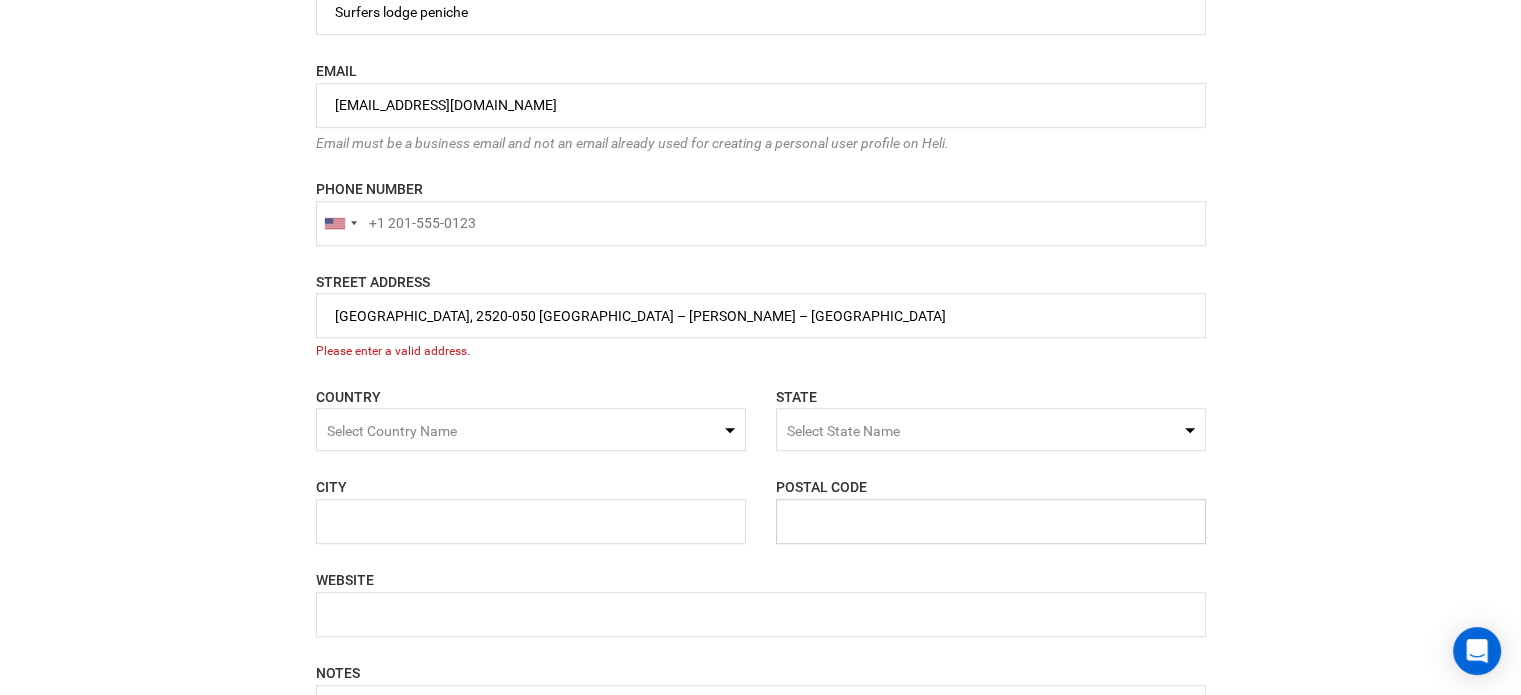 click at bounding box center [991, 521] 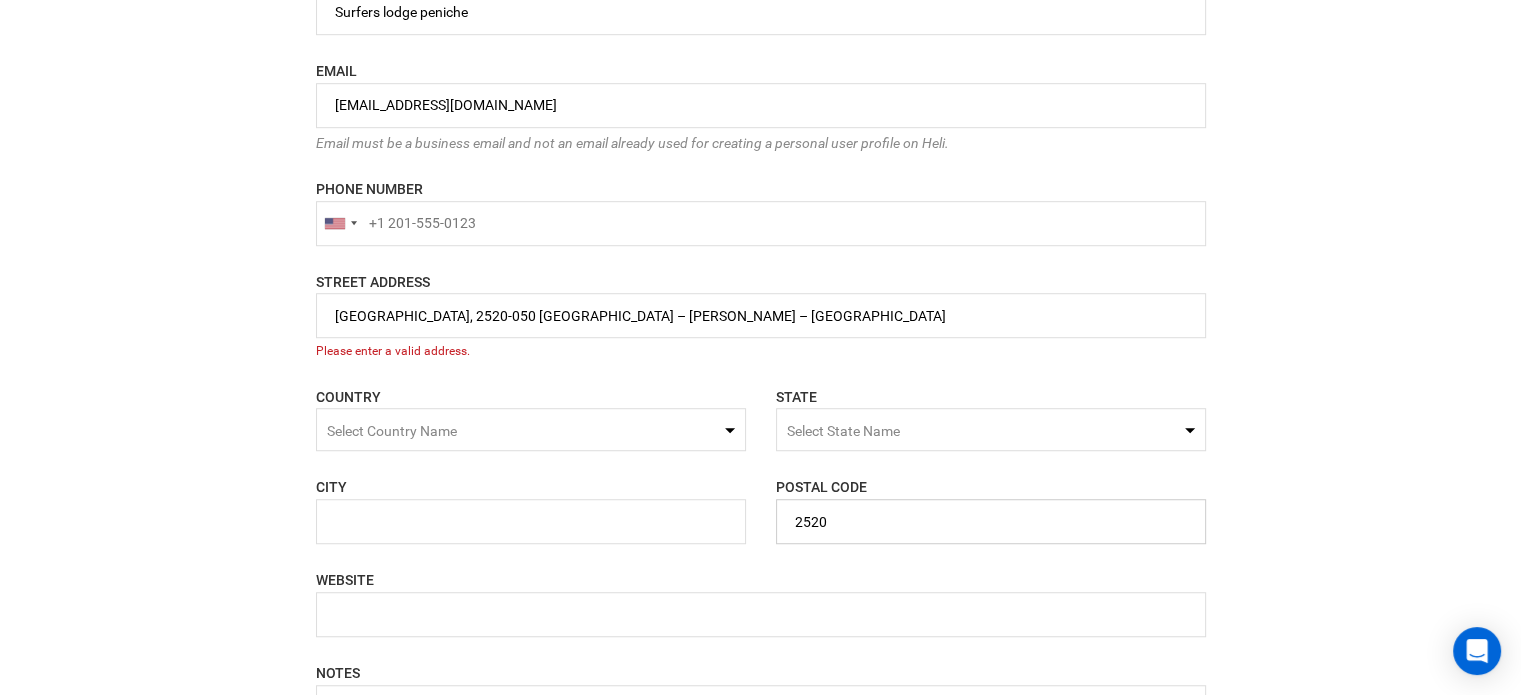 type on "2520" 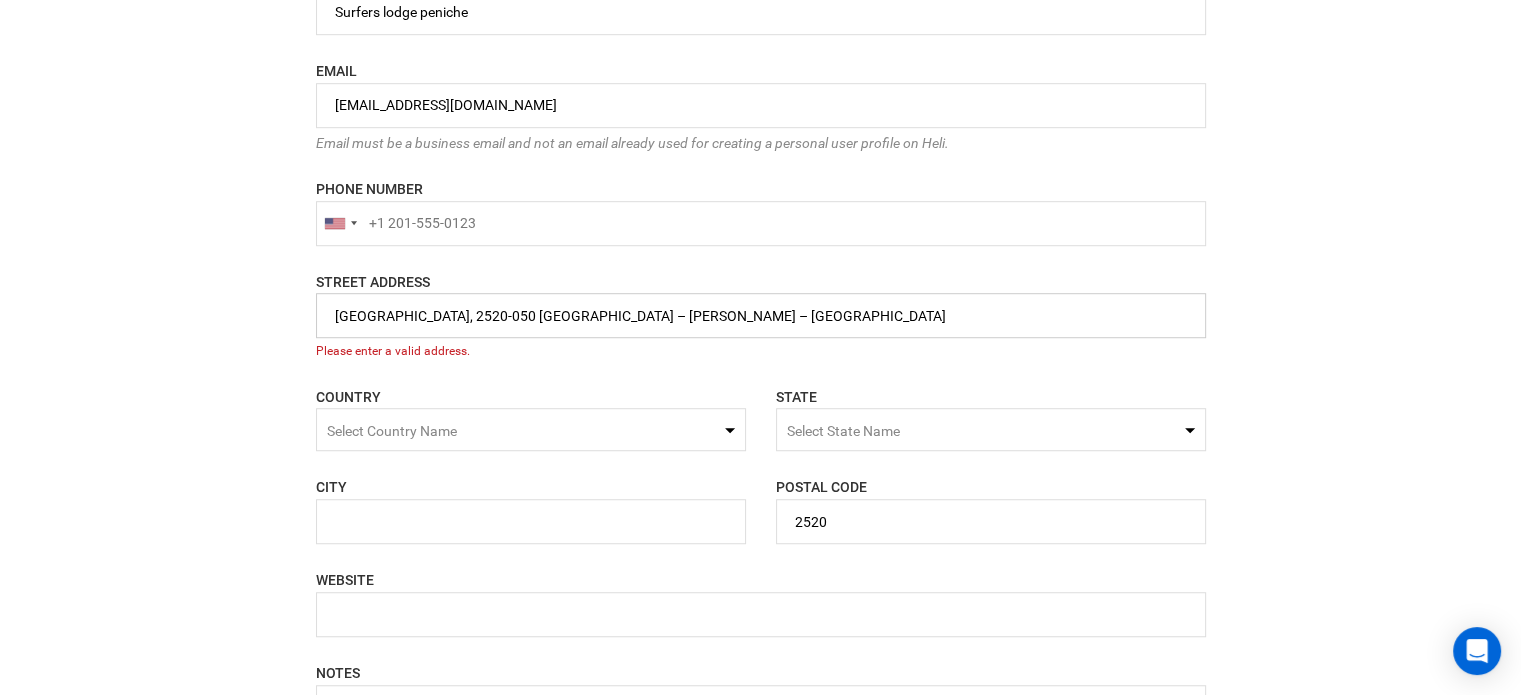 drag, startPoint x: 435, startPoint y: 311, endPoint x: 501, endPoint y: 312, distance: 66.007576 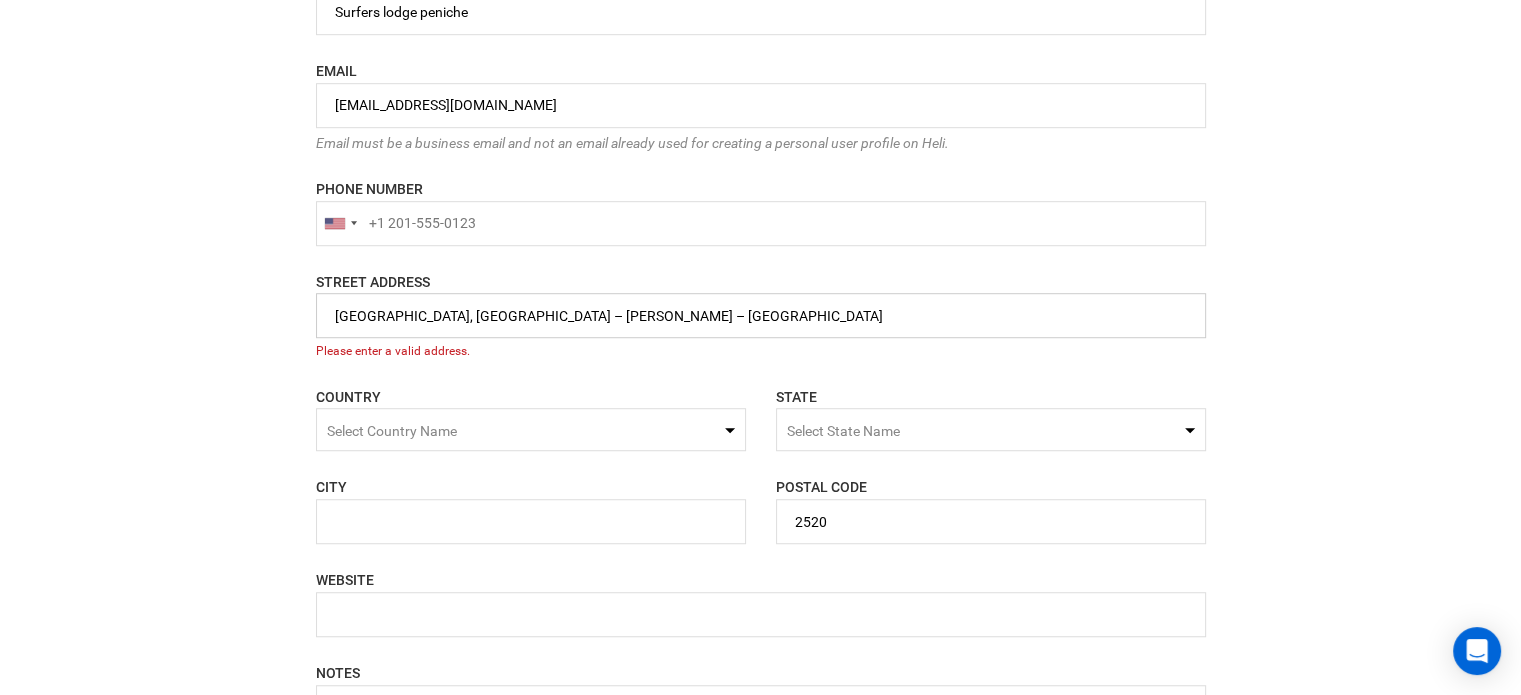 click at bounding box center (761, 315) 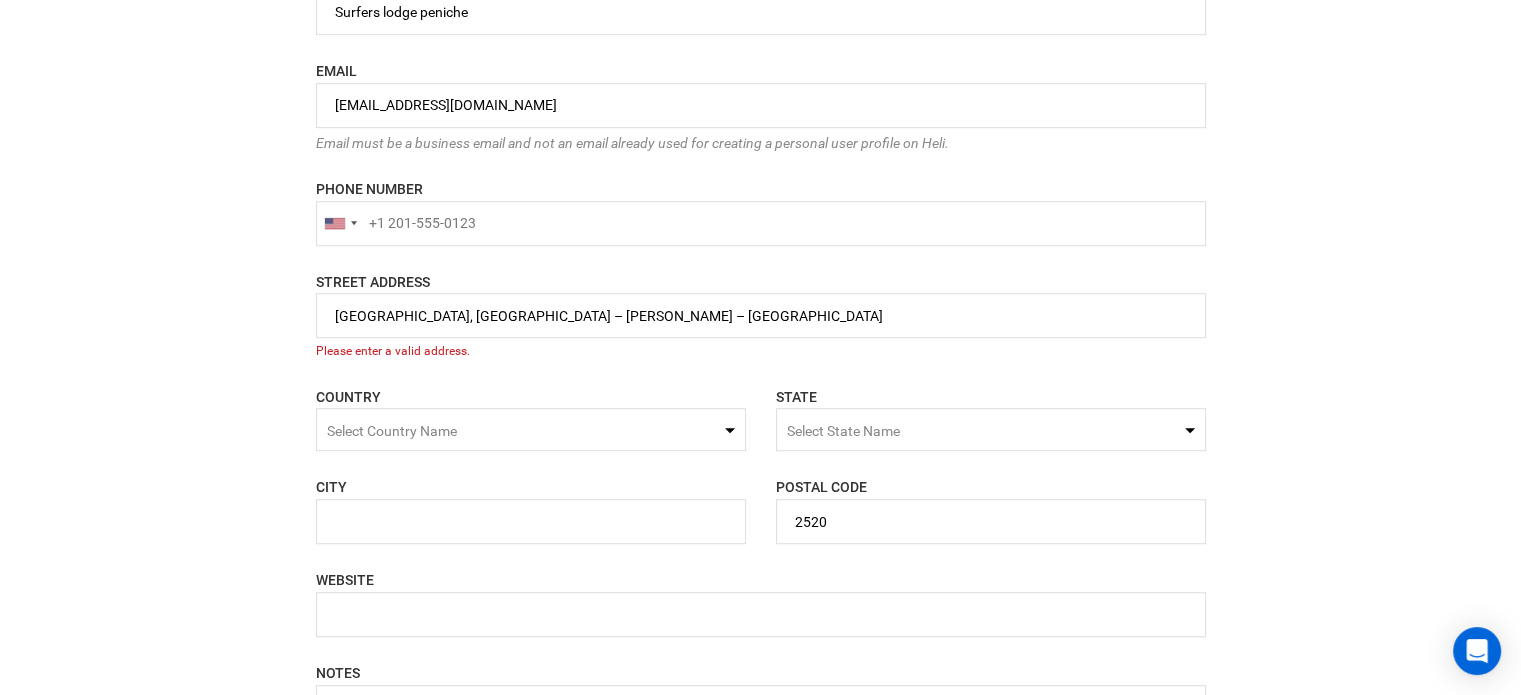 click on "Select Country Name" at bounding box center (531, 429) 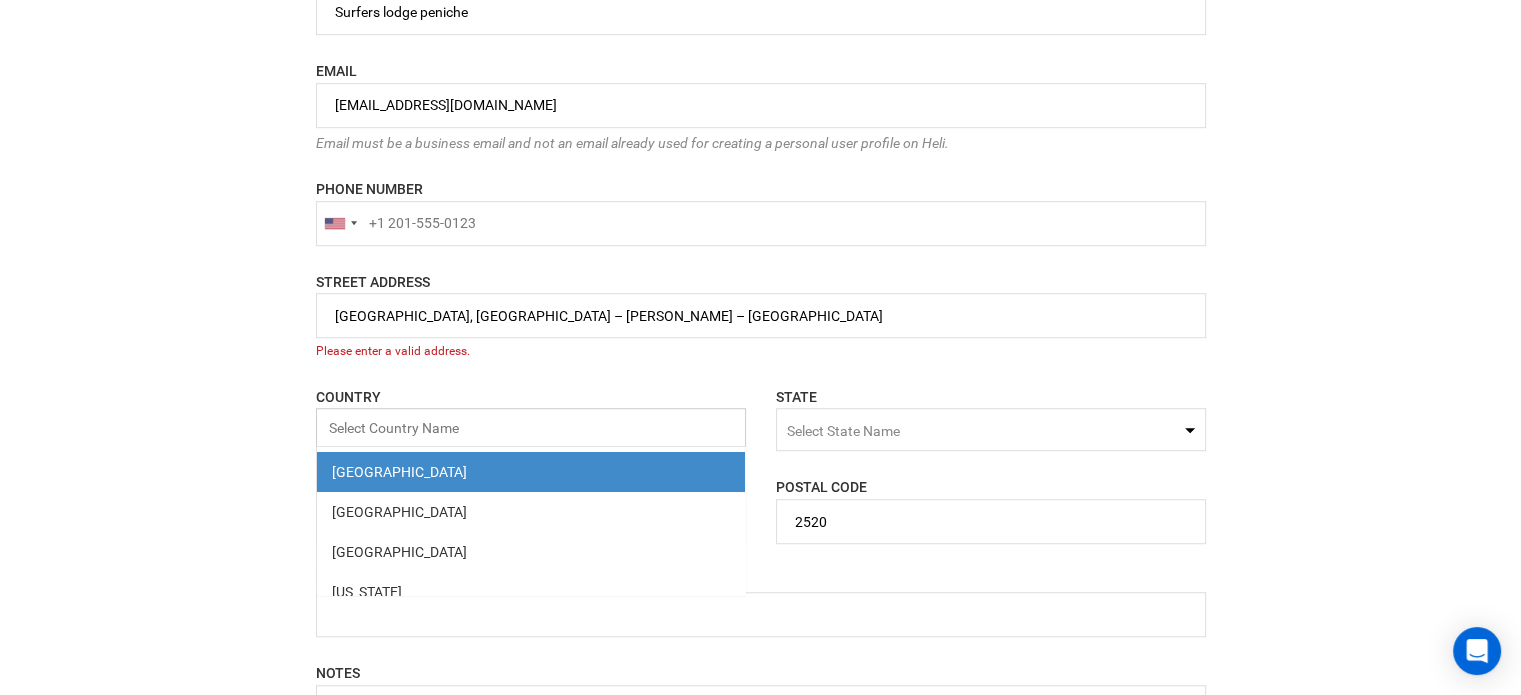 paste on "[GEOGRAPHIC_DATA]" 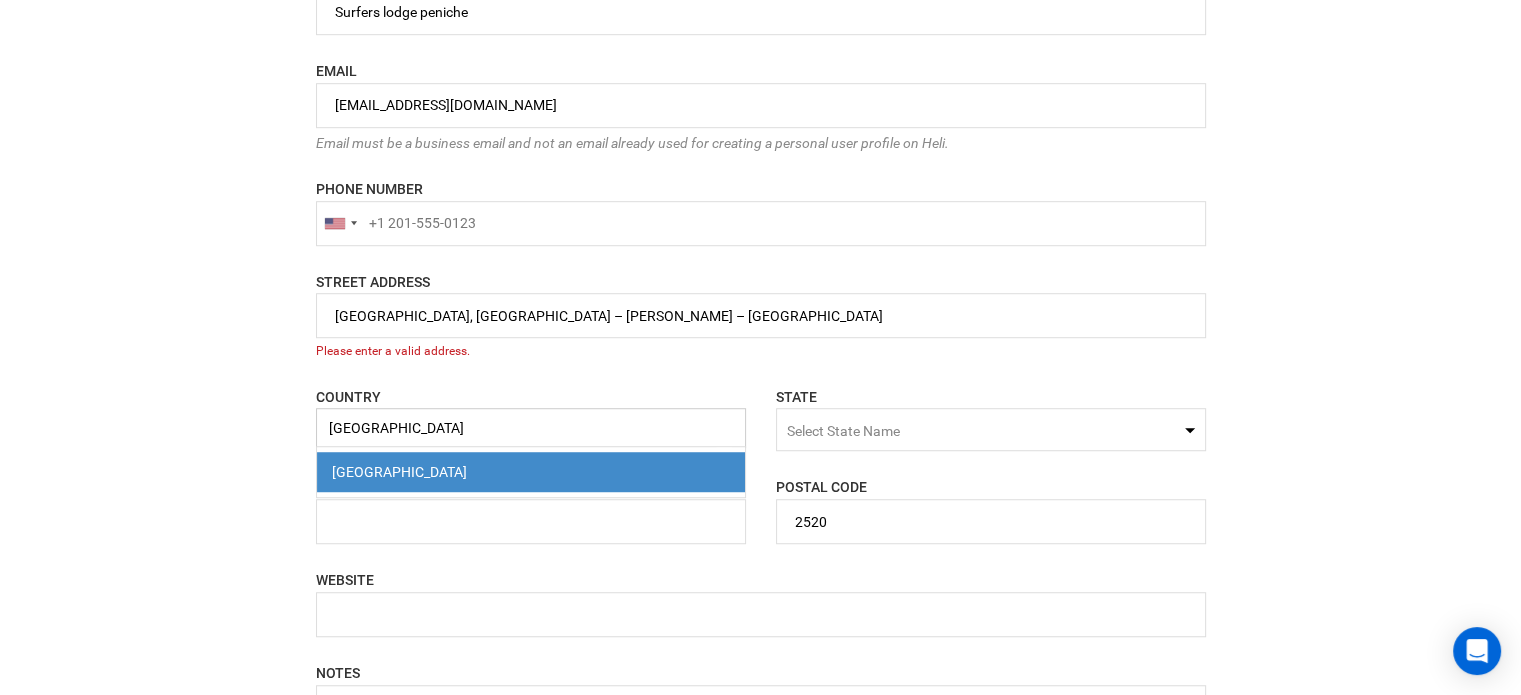 type on "[GEOGRAPHIC_DATA]" 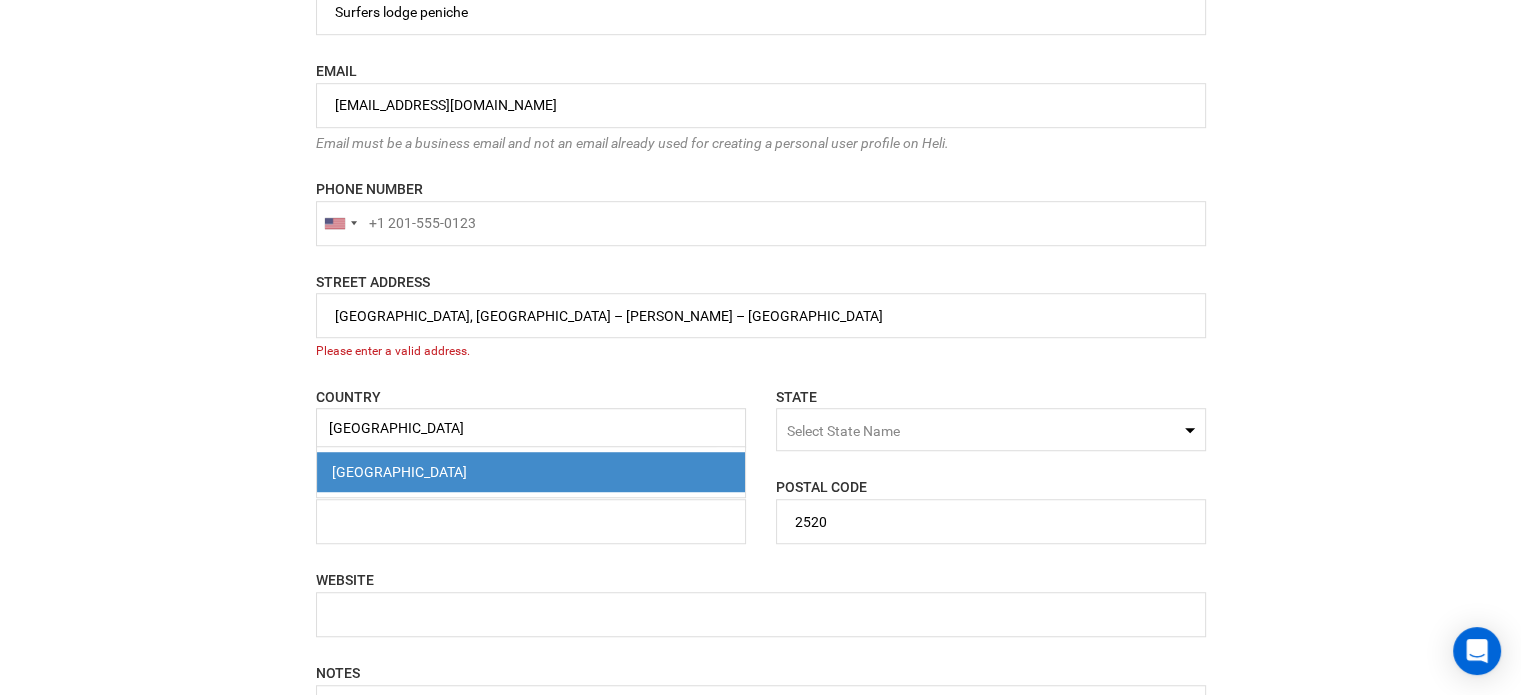 click on "[GEOGRAPHIC_DATA]" at bounding box center (531, 472) 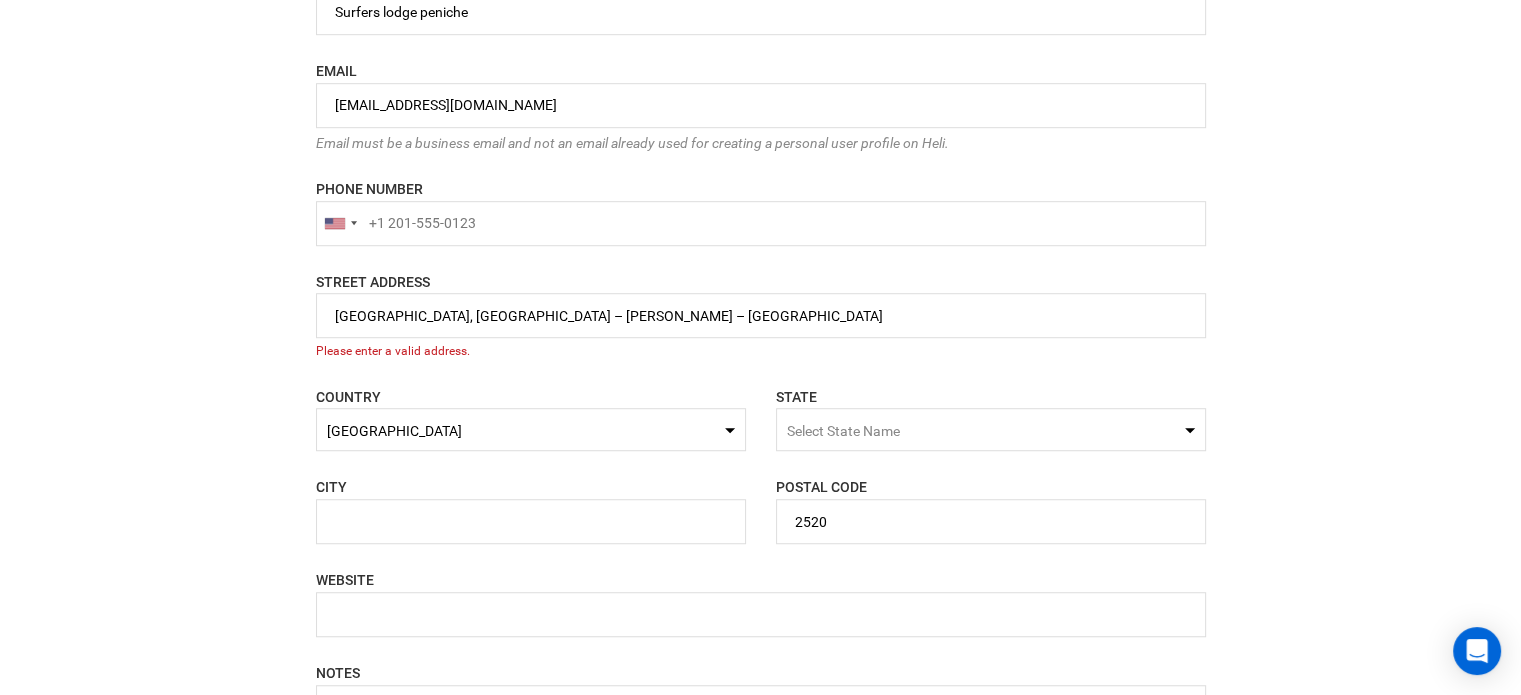 click on "Select State Name" at bounding box center [991, 429] 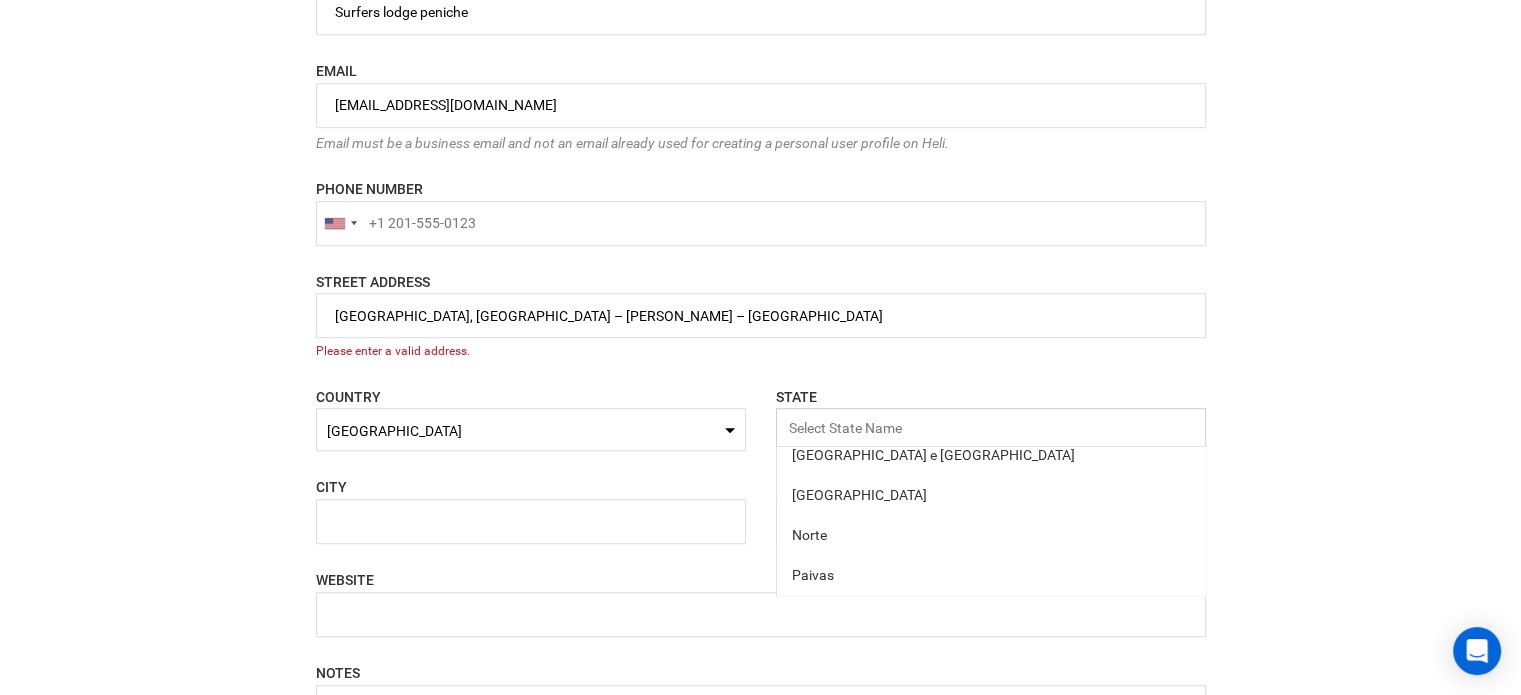 scroll, scrollTop: 421, scrollLeft: 0, axis: vertical 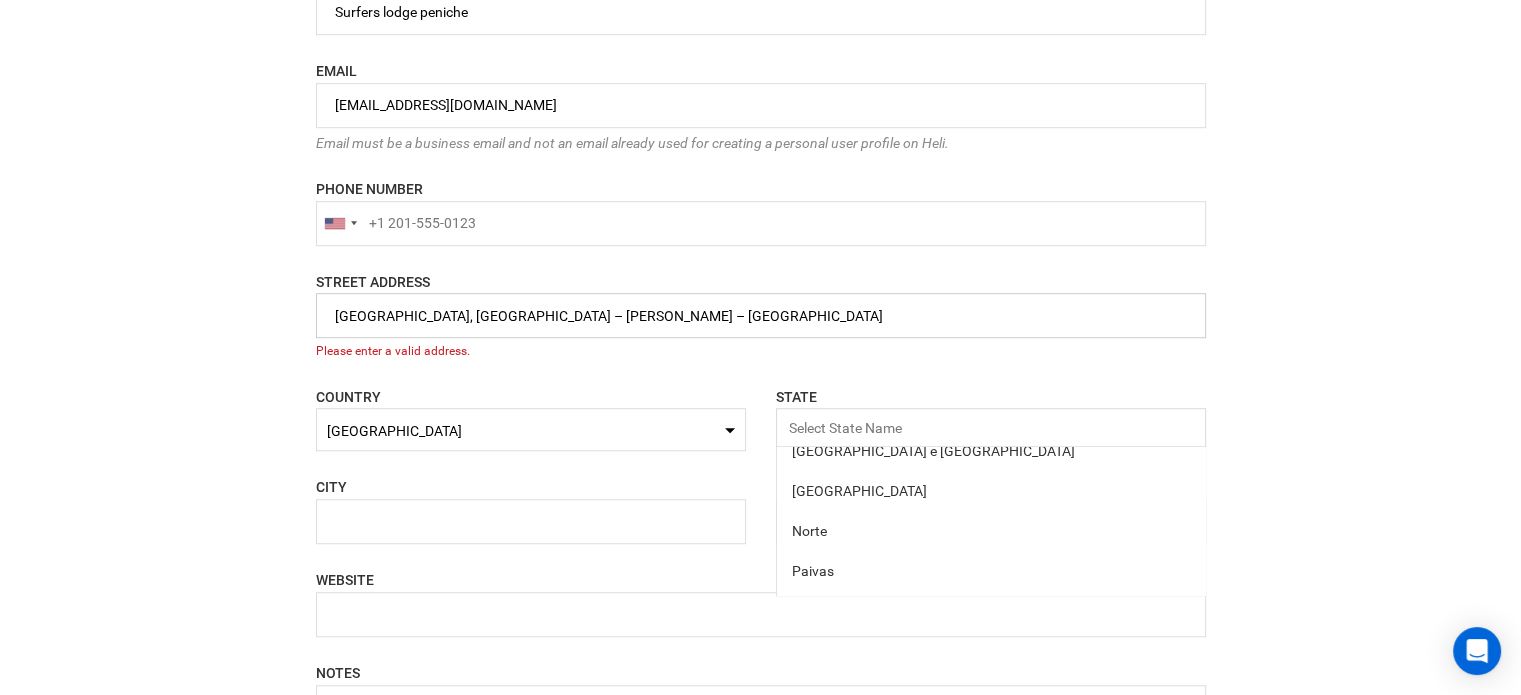 drag, startPoint x: 436, startPoint y: 315, endPoint x: 484, endPoint y: 312, distance: 48.09366 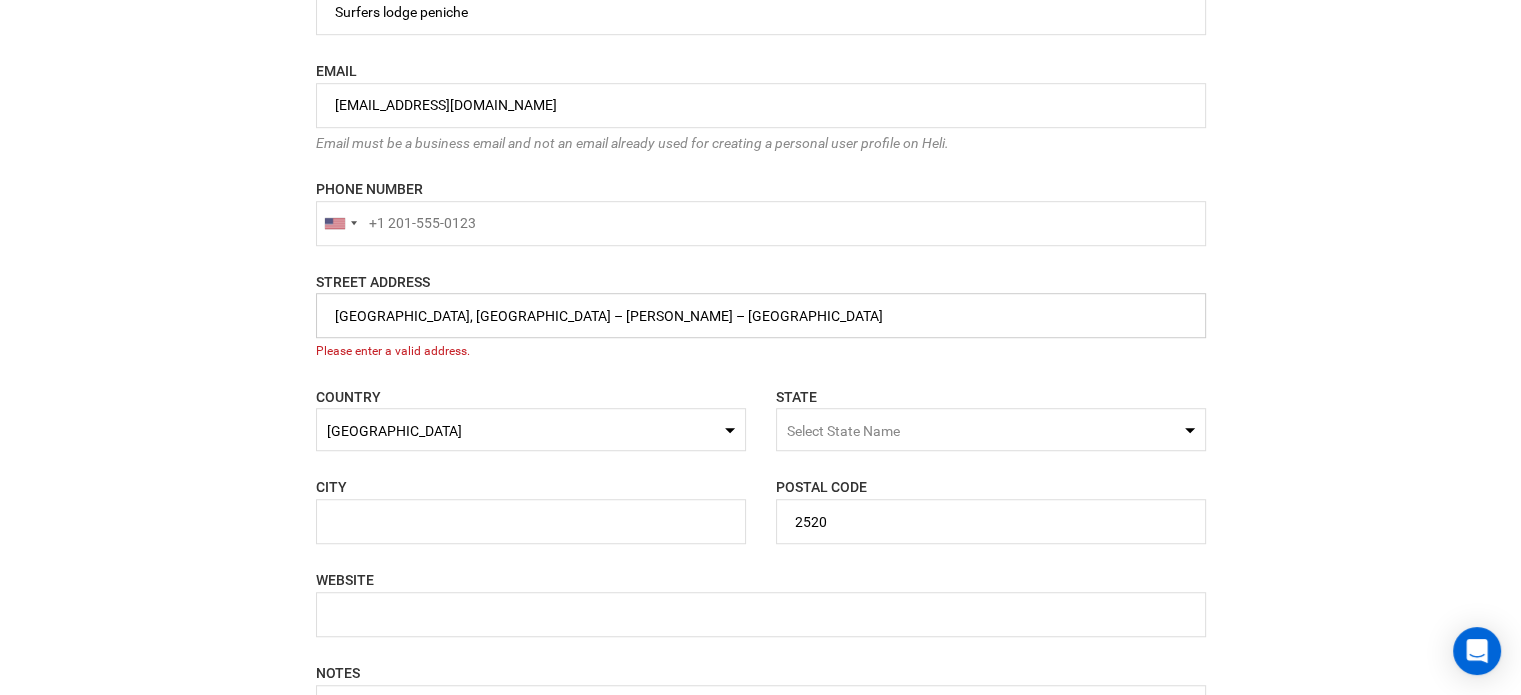 drag, startPoint x: 556, startPoint y: 321, endPoint x: 641, endPoint y: 321, distance: 85 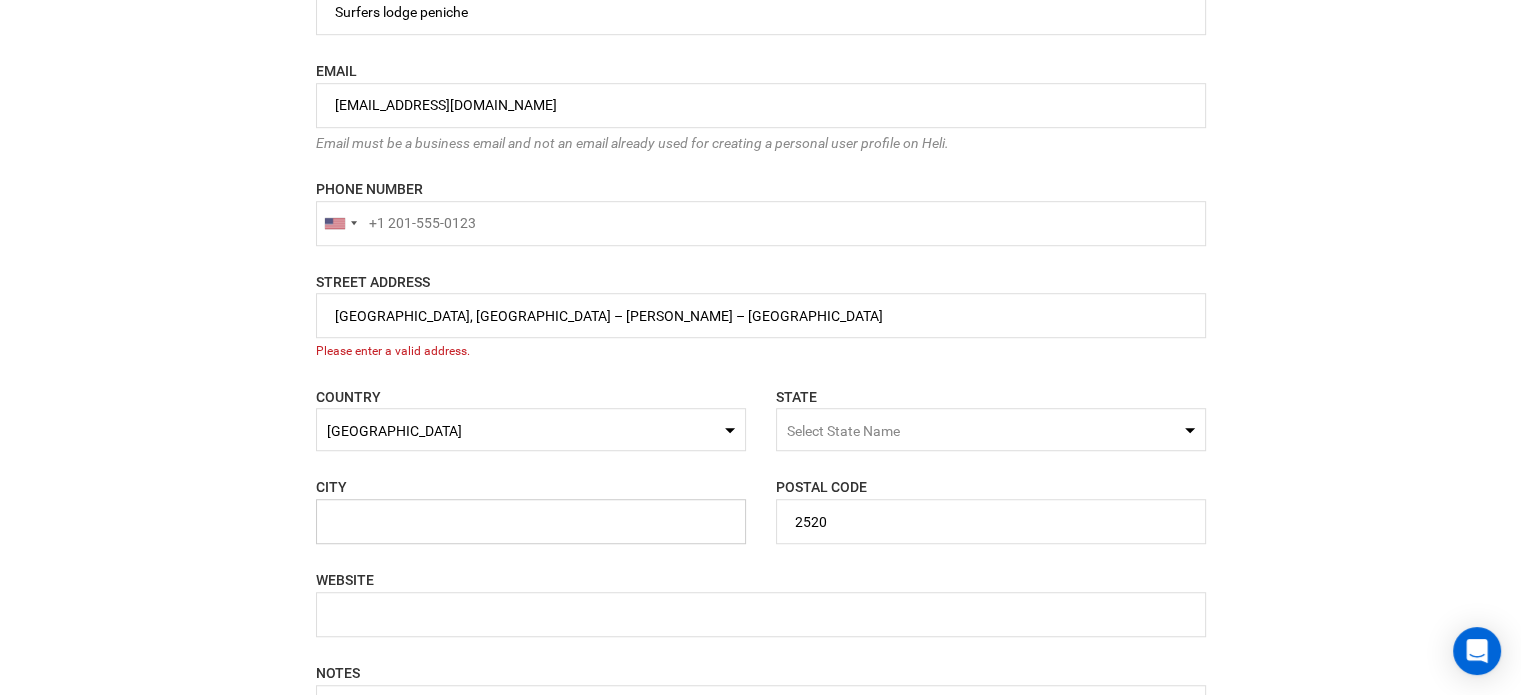 click at bounding box center (531, 521) 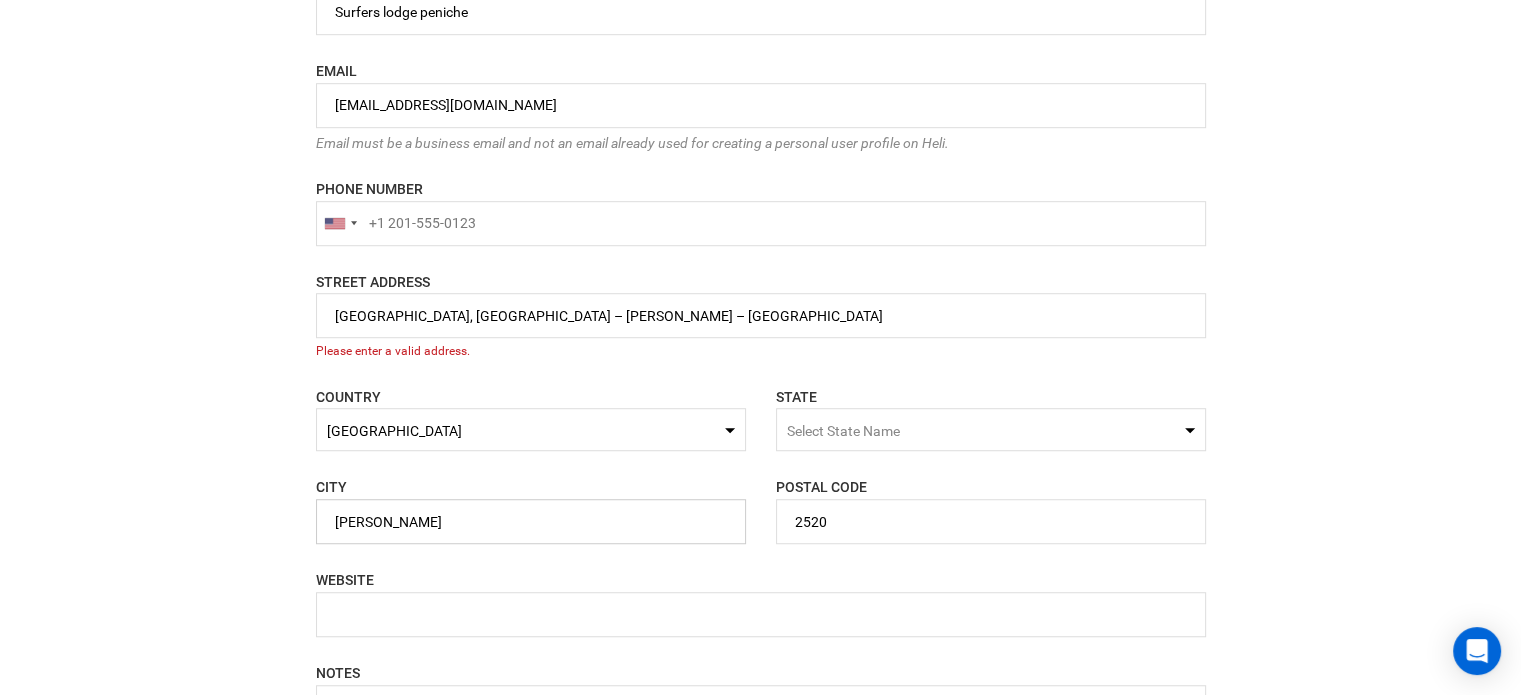 type on "[PERSON_NAME]" 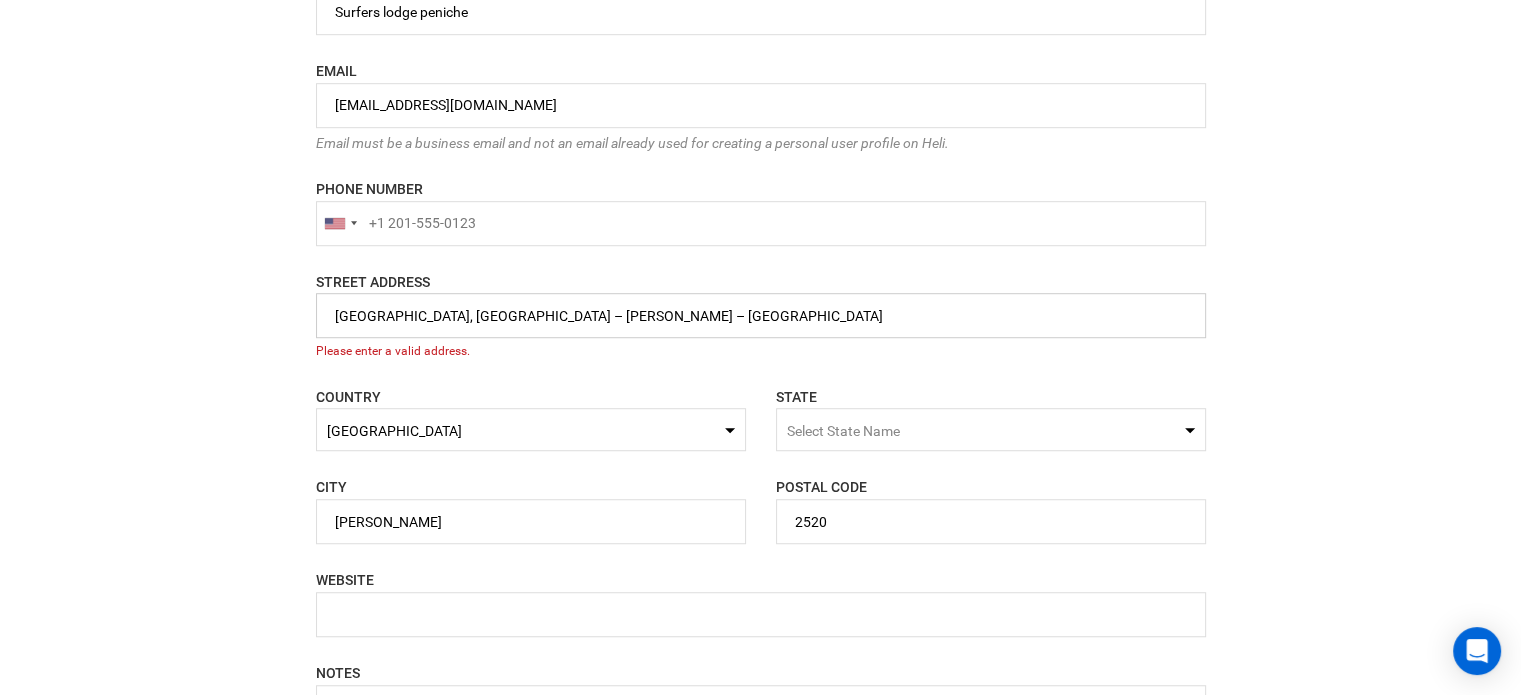 drag, startPoint x: 643, startPoint y: 313, endPoint x: 780, endPoint y: 318, distance: 137.09122 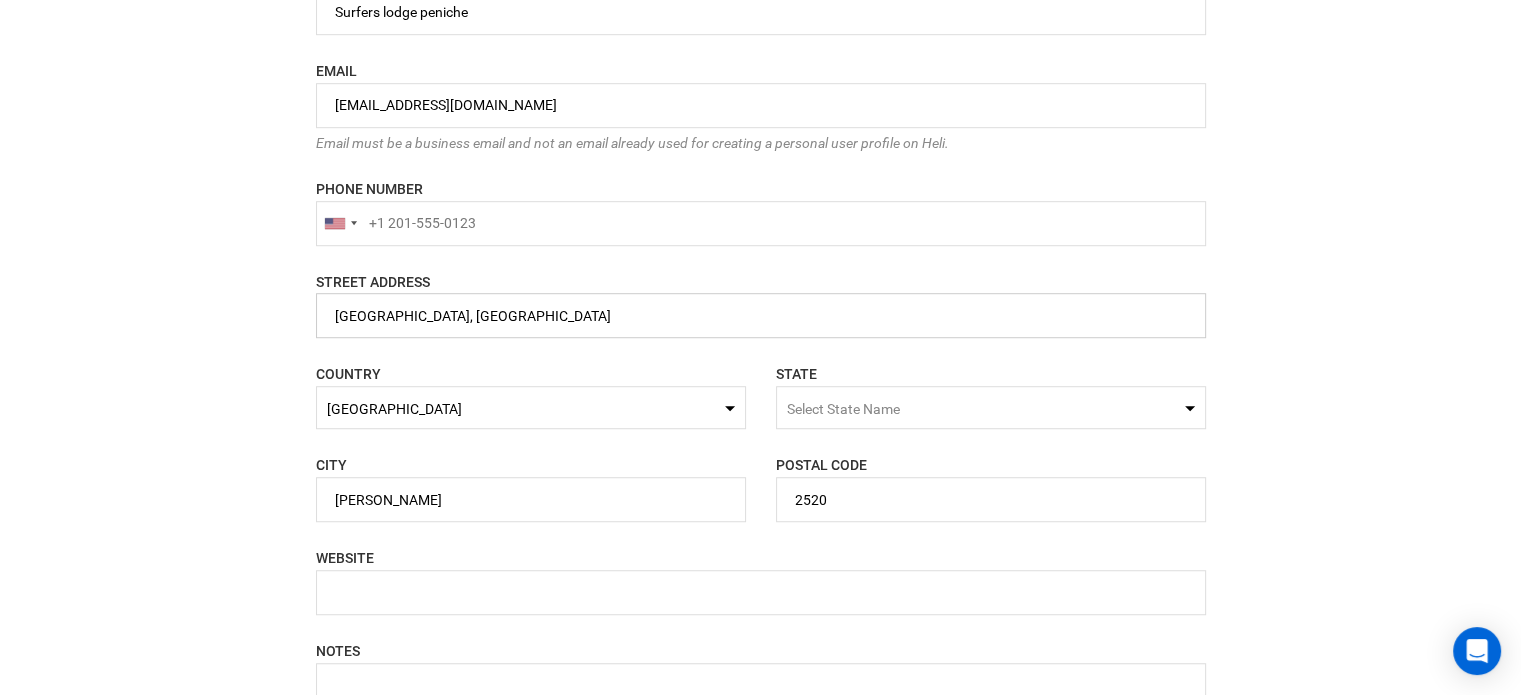 type on "[GEOGRAPHIC_DATA], [GEOGRAPHIC_DATA]" 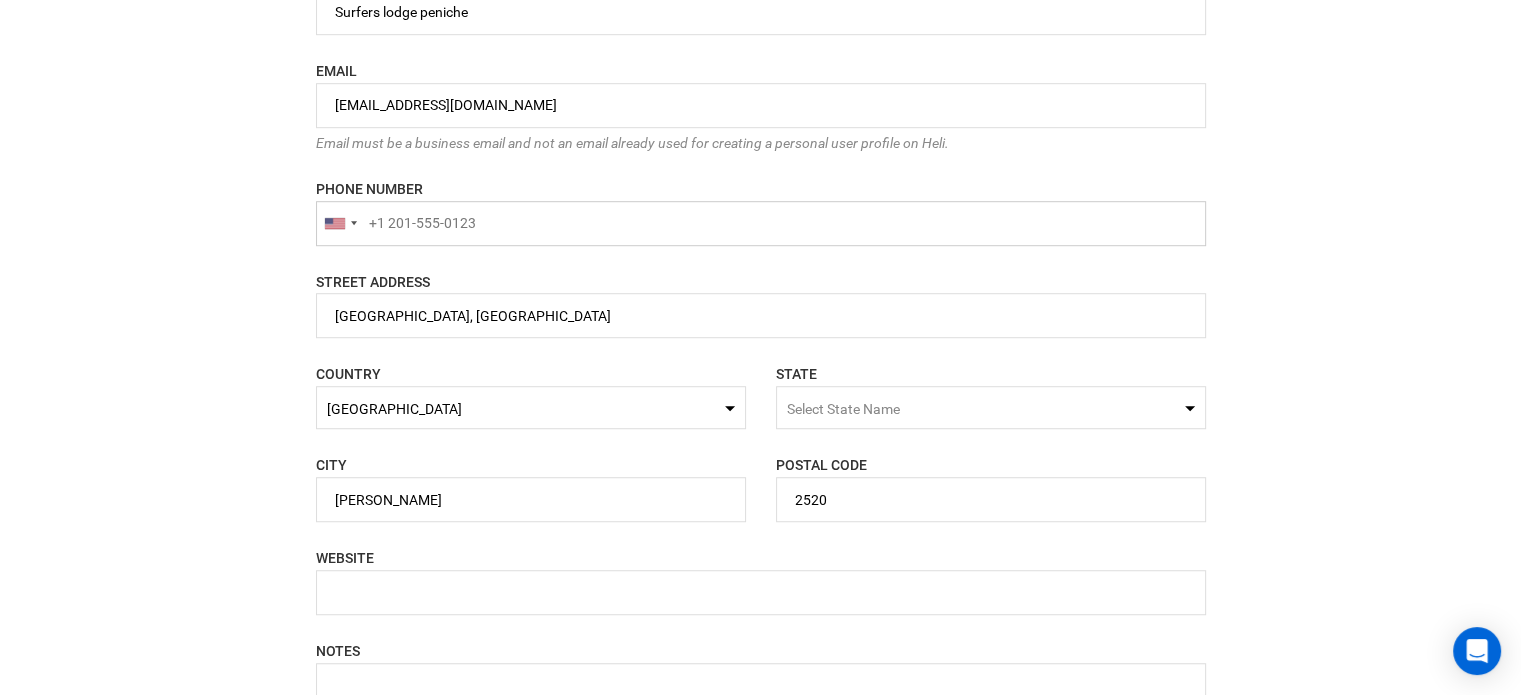type on "+1" 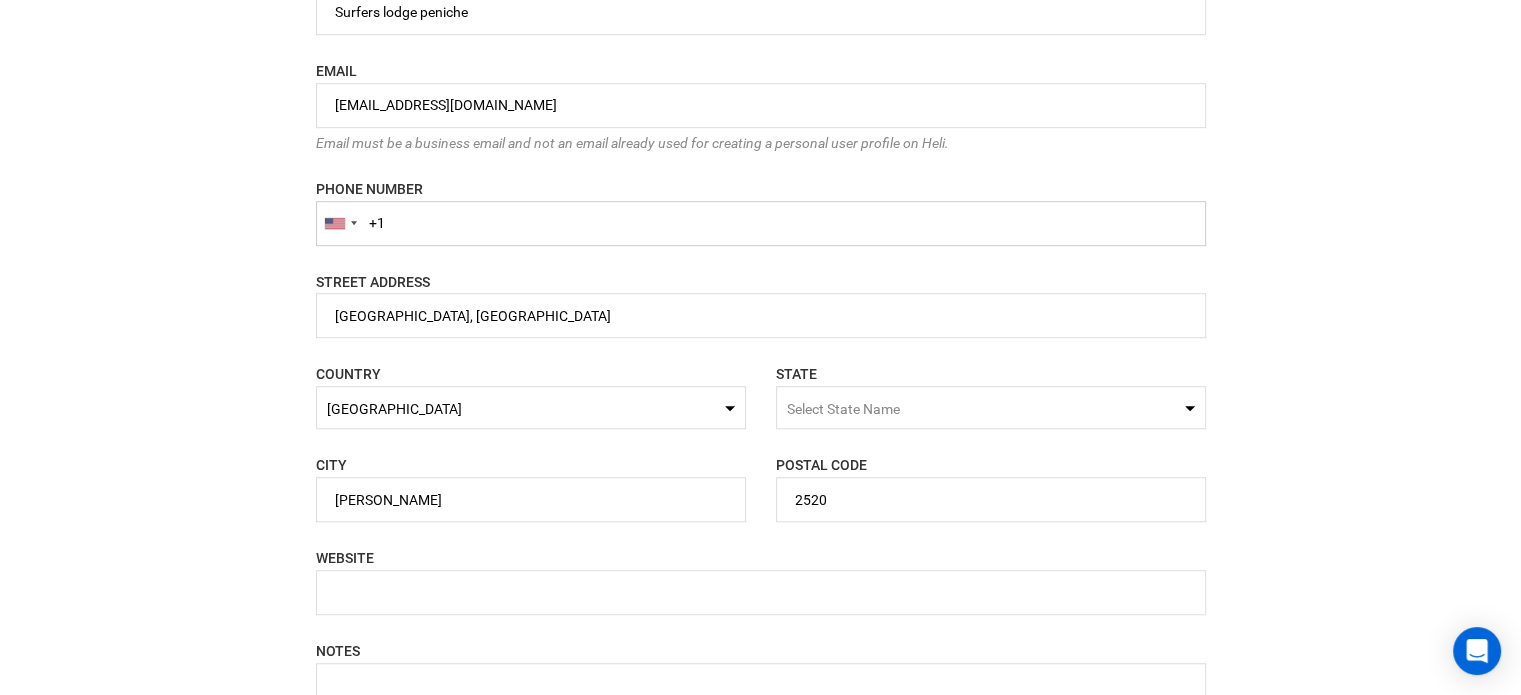 click on "+1" at bounding box center [761, 223] 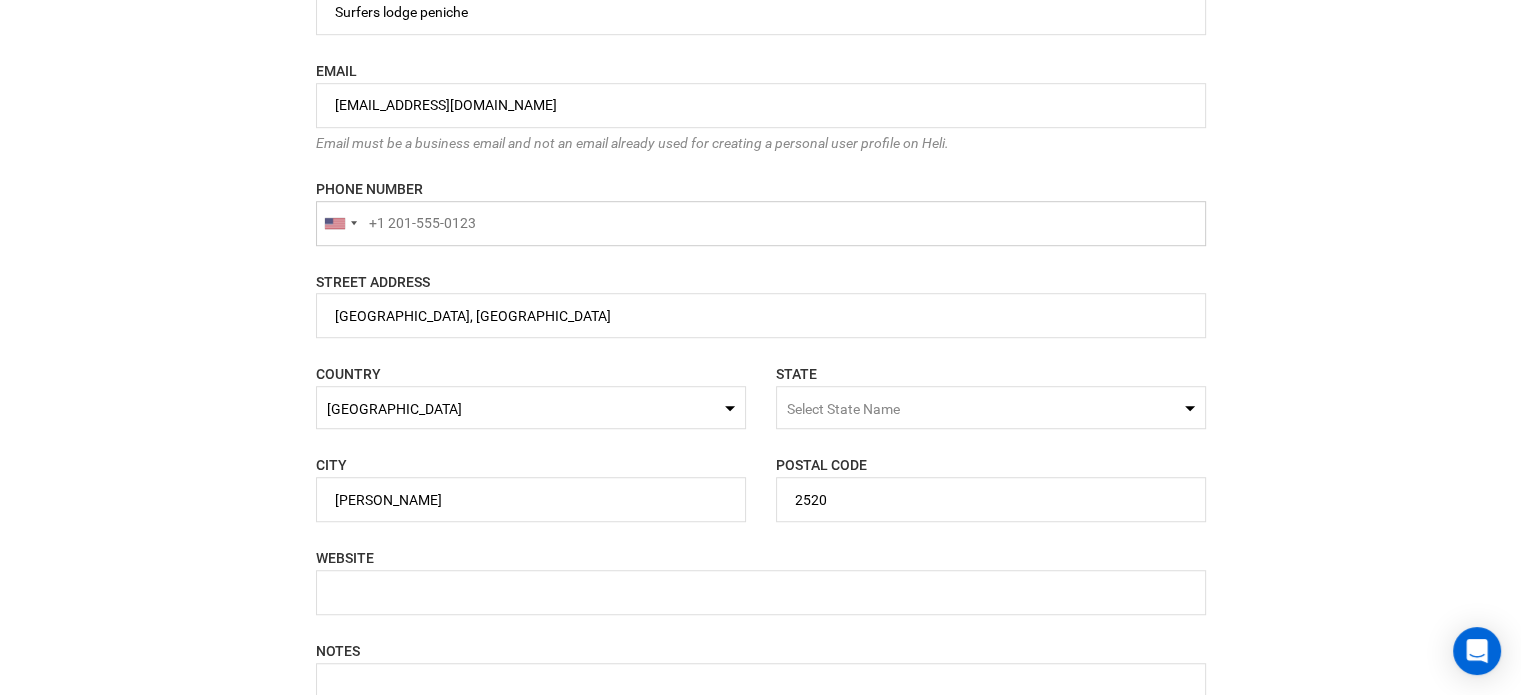 type on "+1" 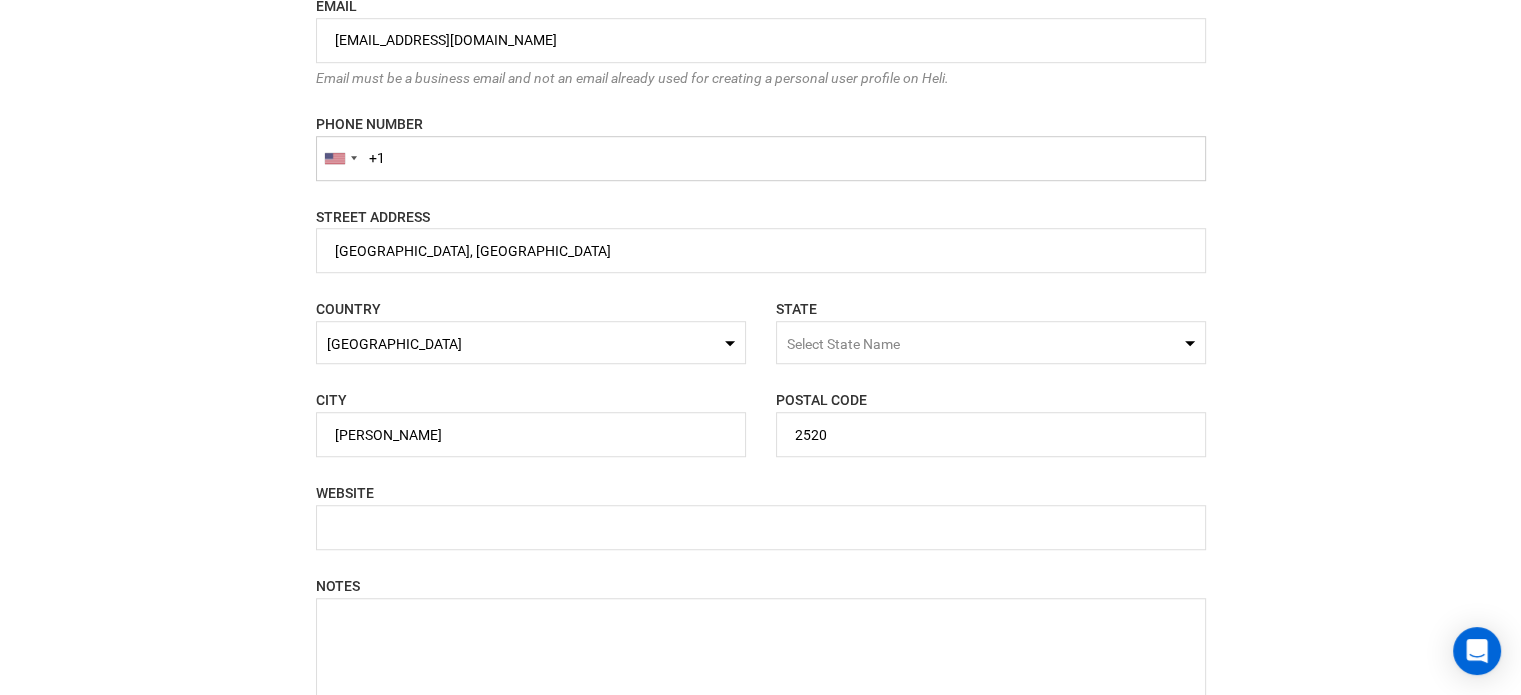 scroll, scrollTop: 1400, scrollLeft: 0, axis: vertical 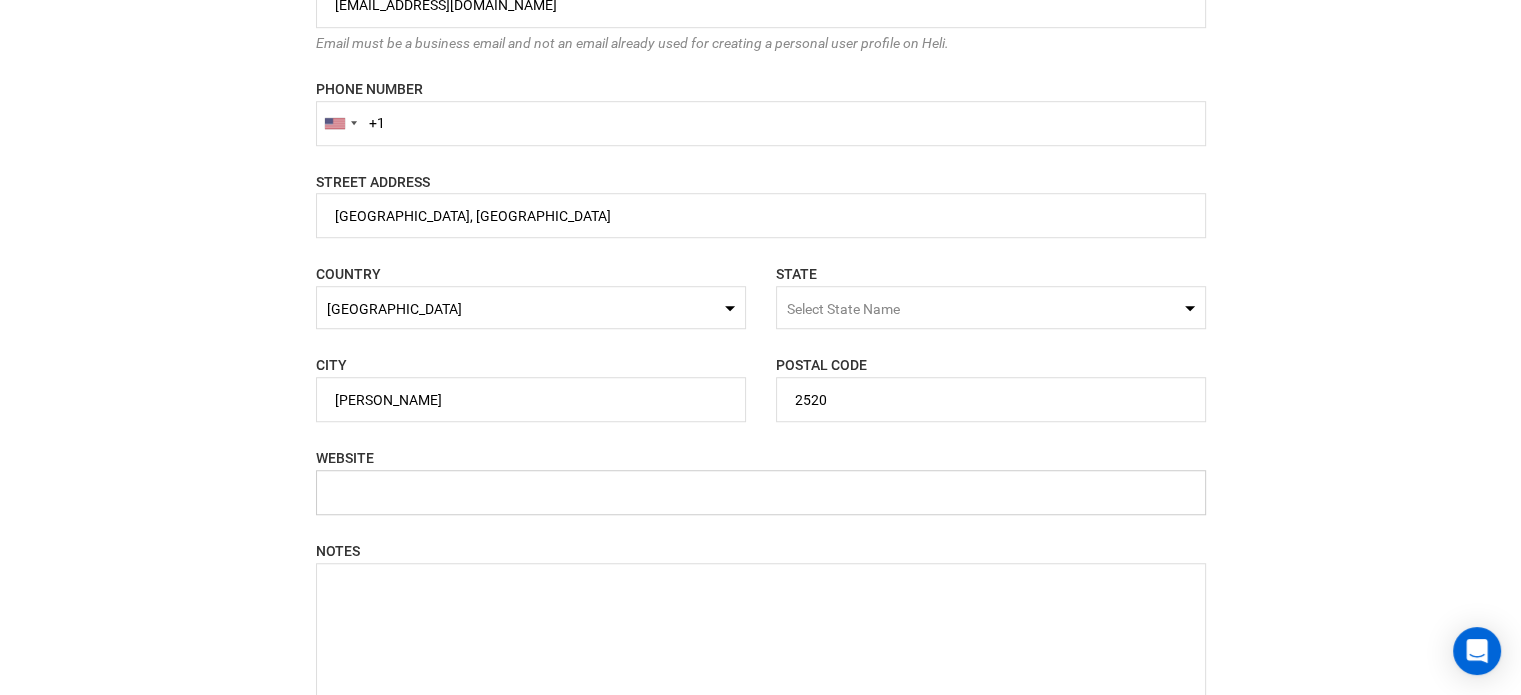 type 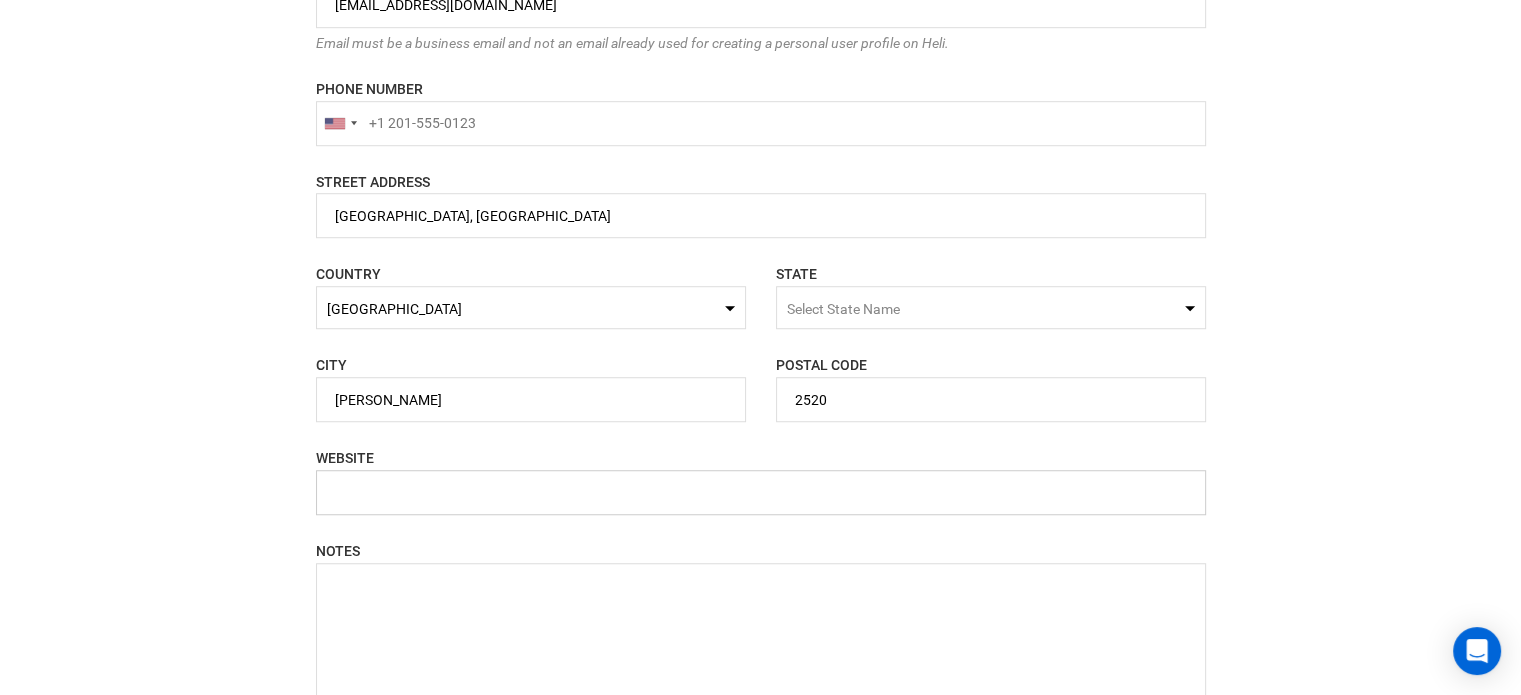click at bounding box center [761, 492] 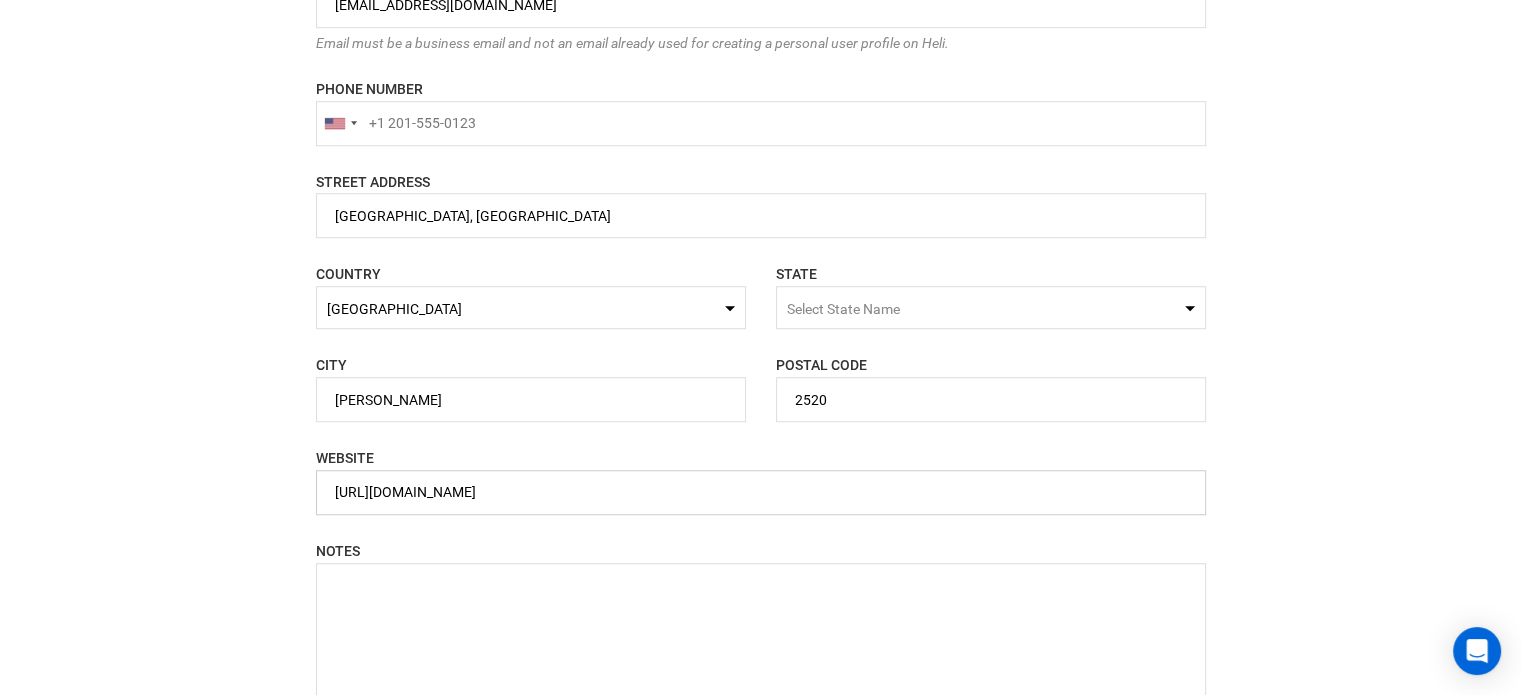 type on "[URL][DOMAIN_NAME]" 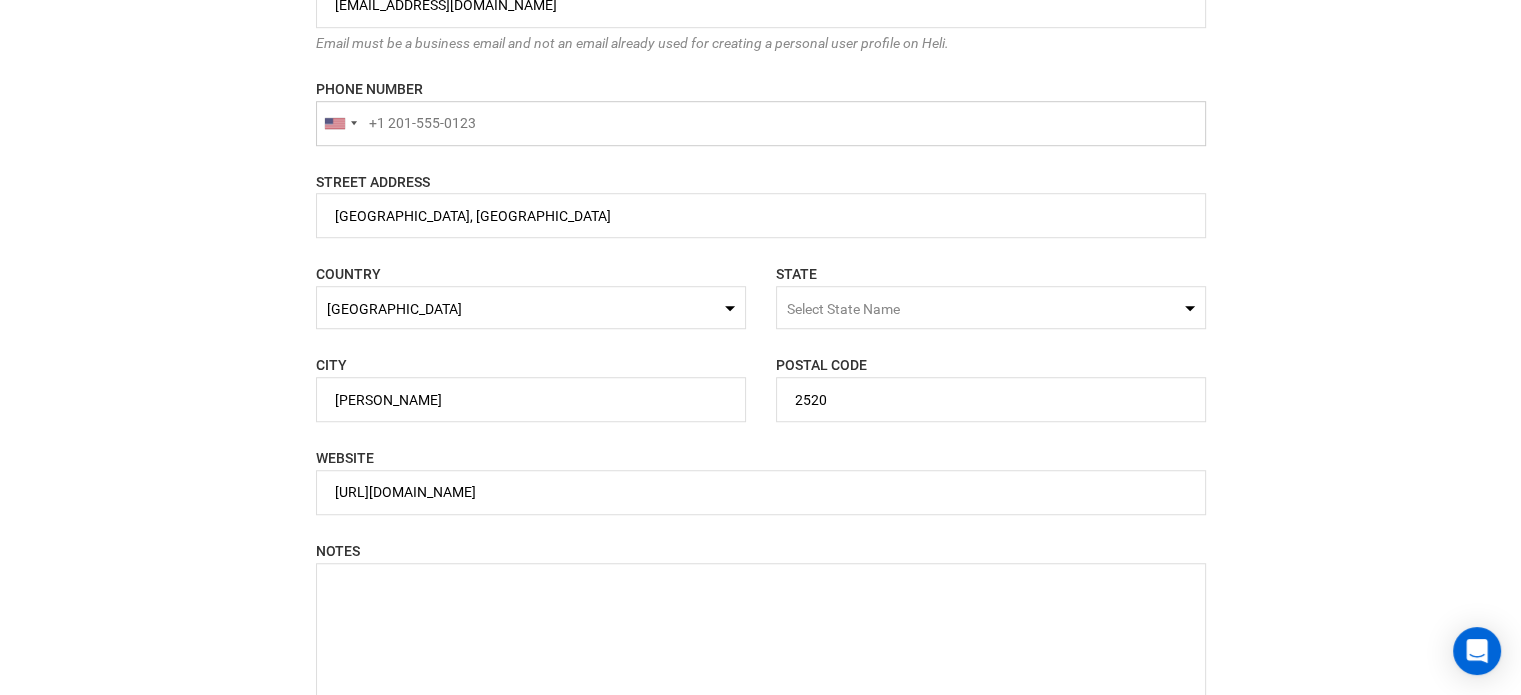 type on "+1" 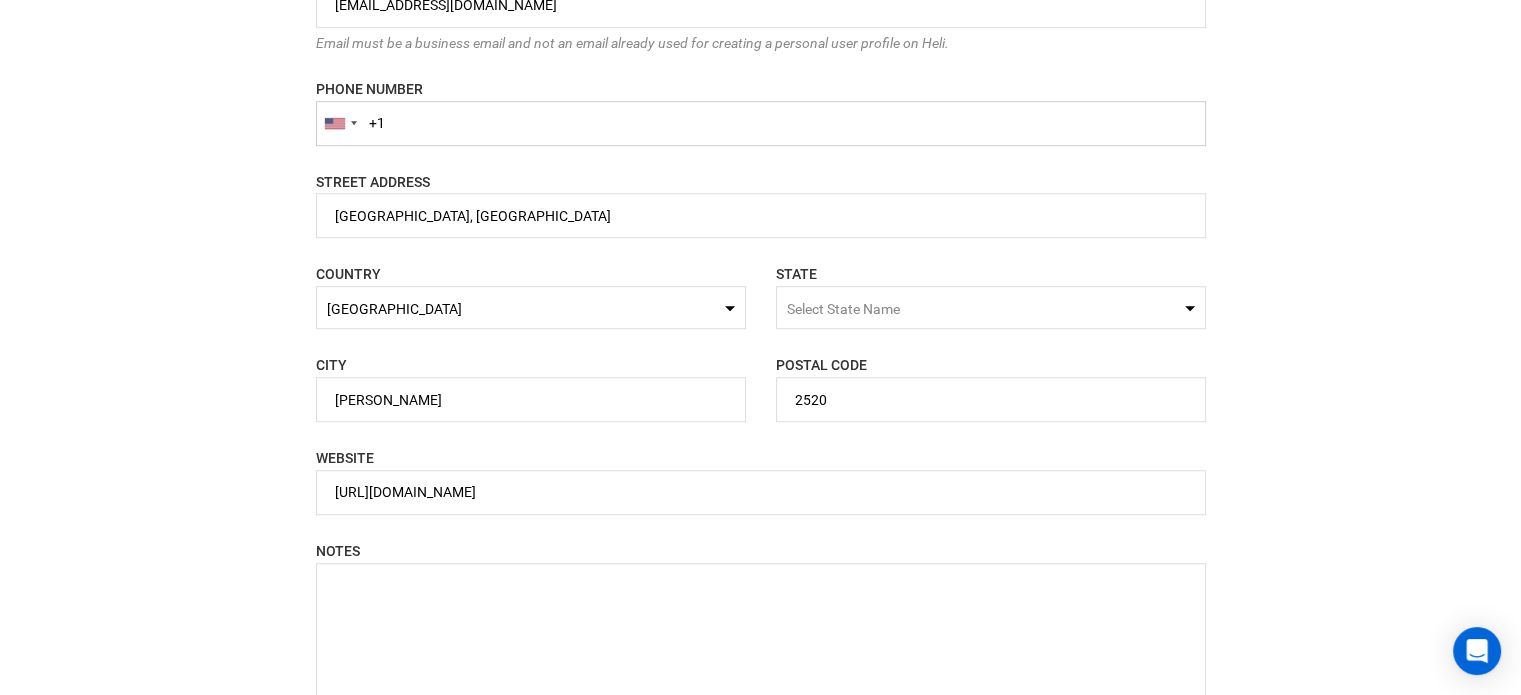 click on "+1" at bounding box center [761, 123] 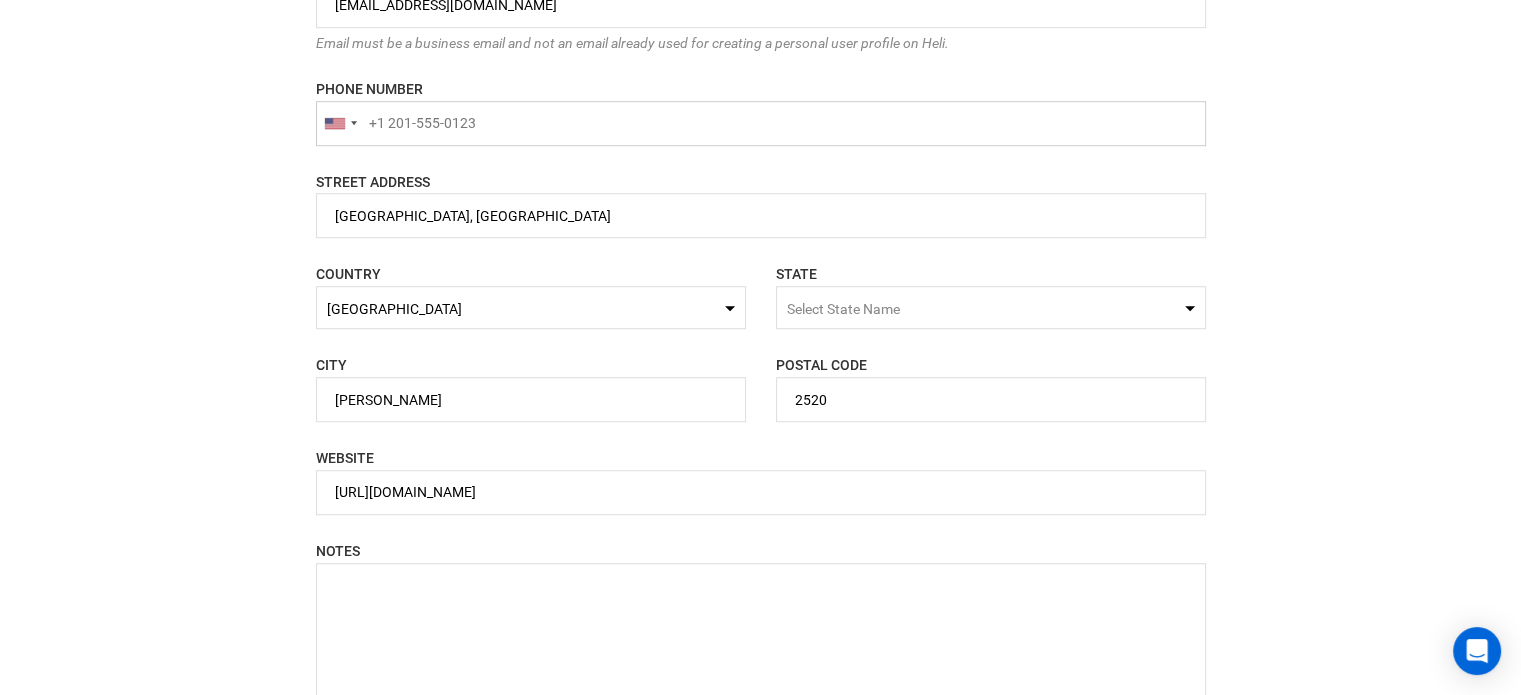 type on "+1" 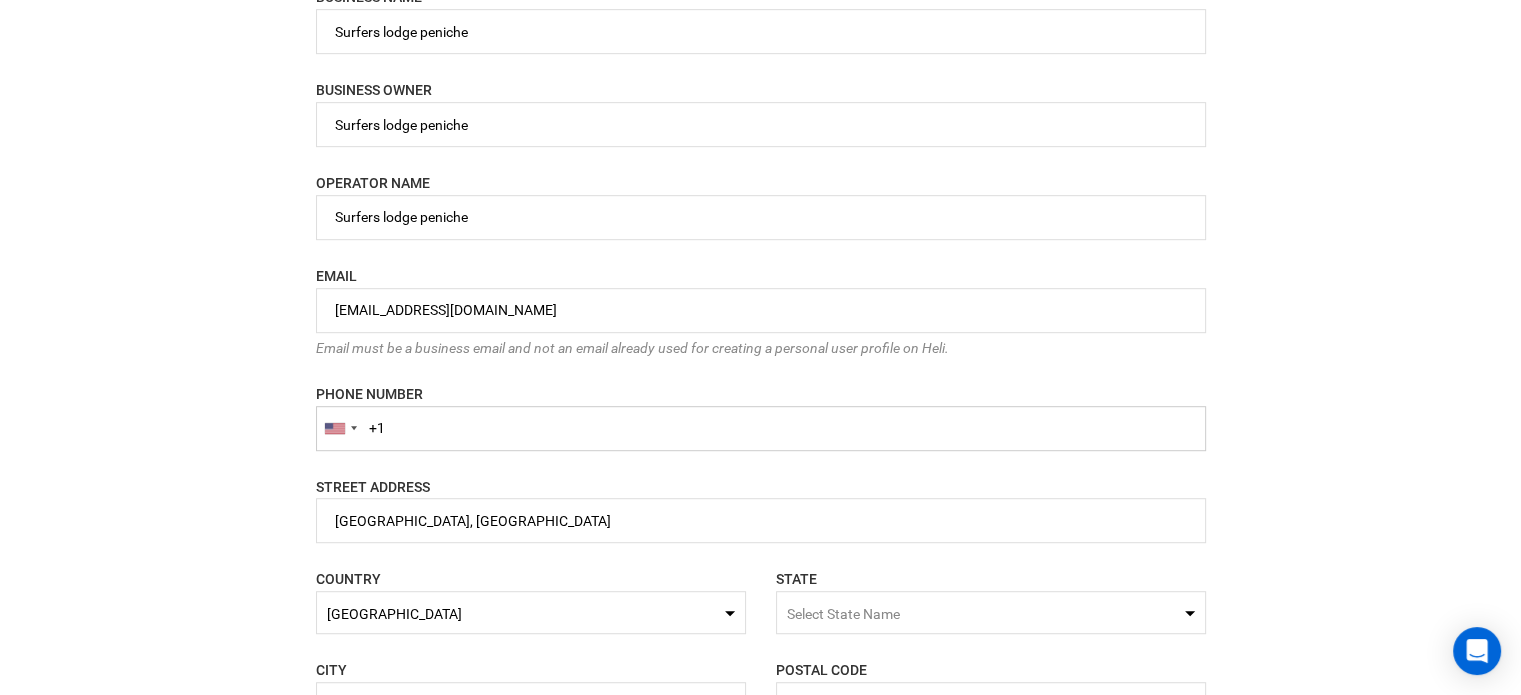 scroll, scrollTop: 800, scrollLeft: 0, axis: vertical 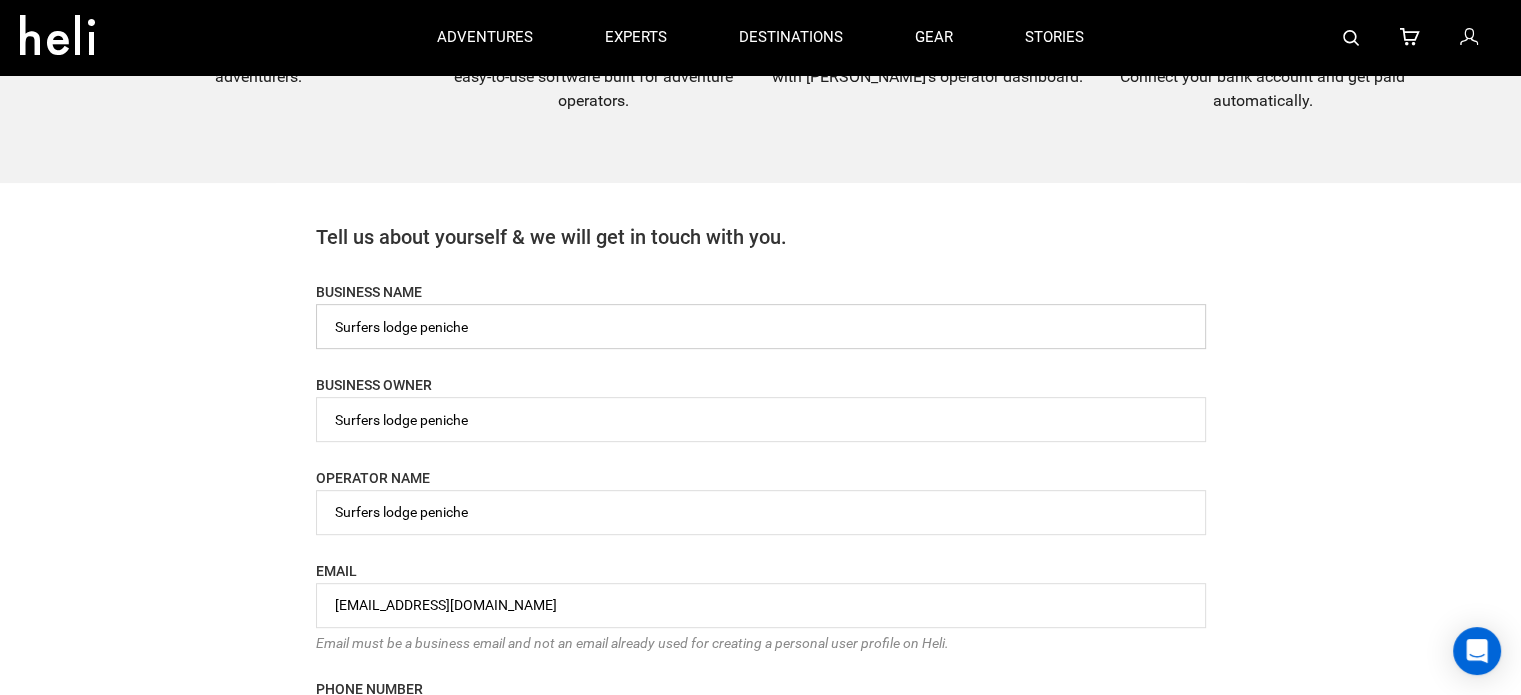 click at bounding box center [761, 326] 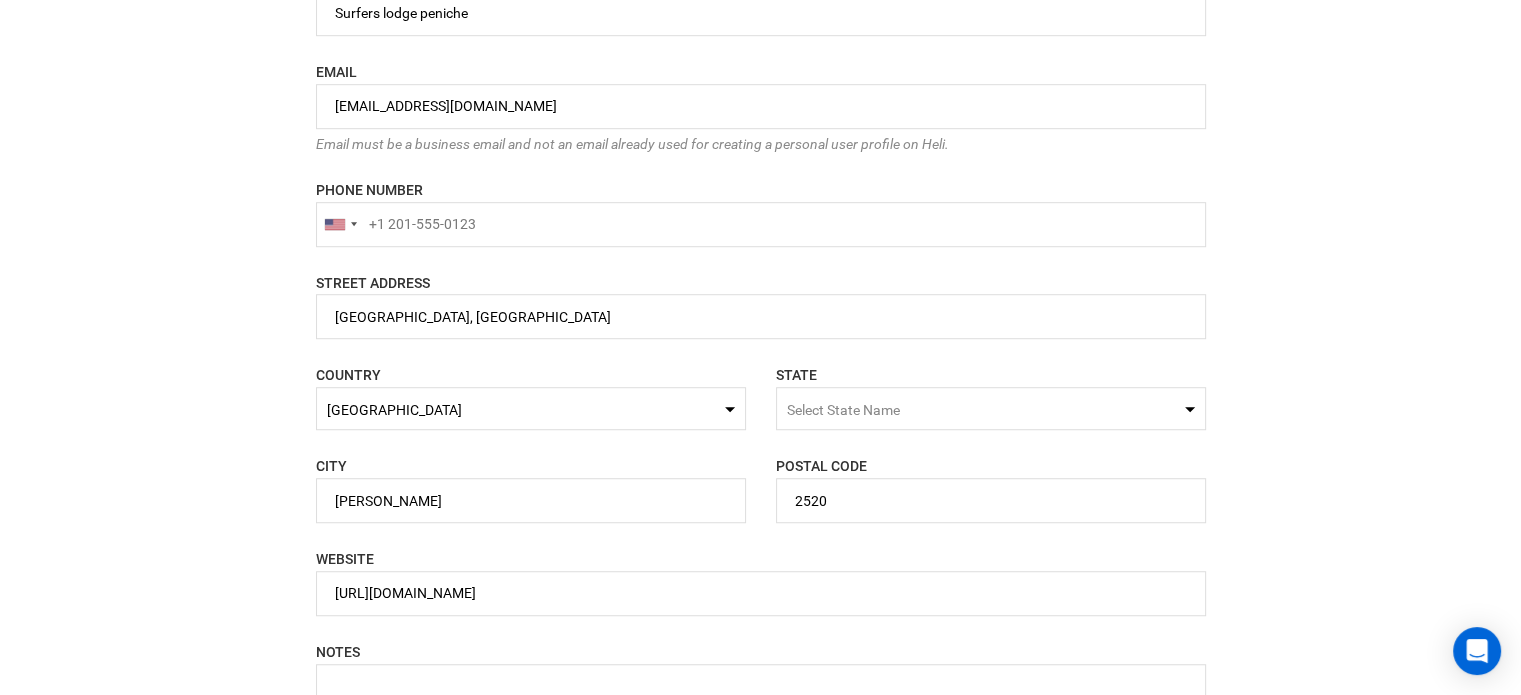 scroll, scrollTop: 1400, scrollLeft: 0, axis: vertical 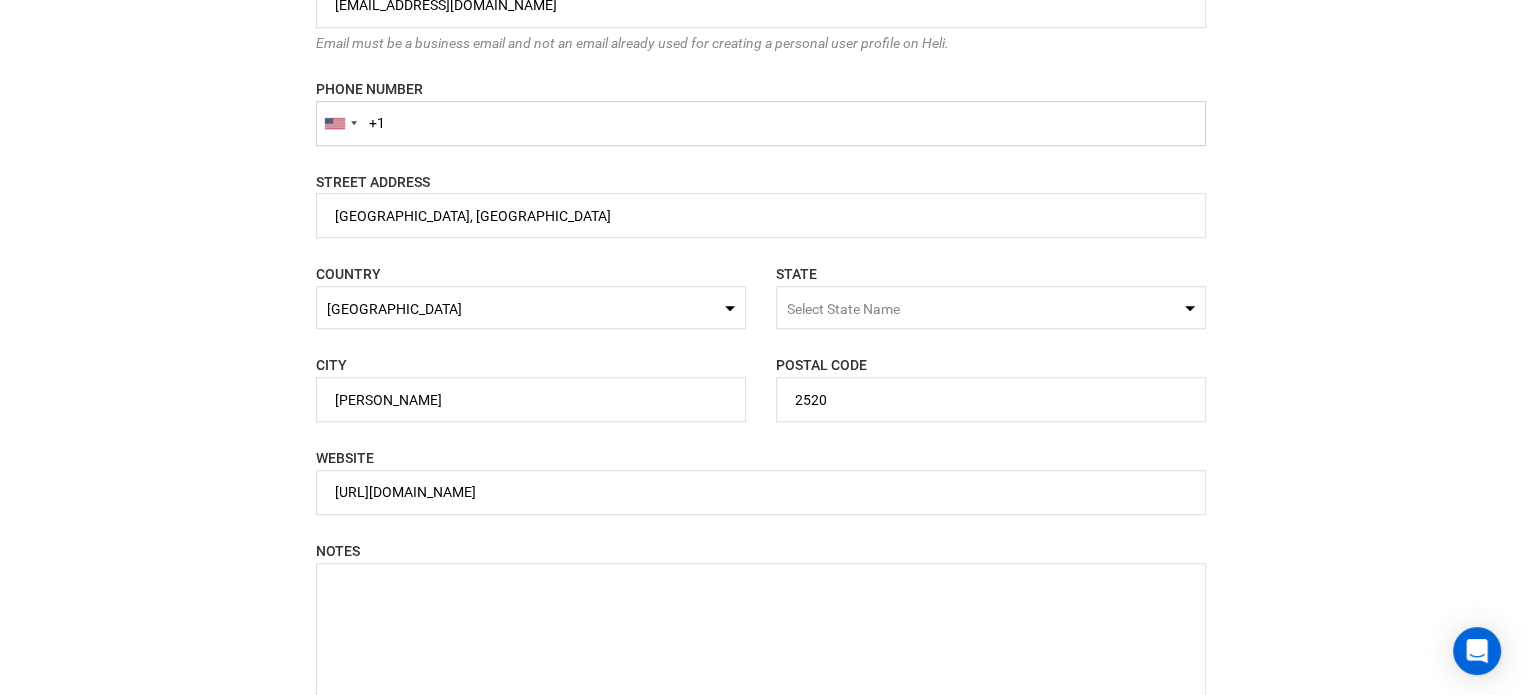 click on "+1" at bounding box center (761, 123) 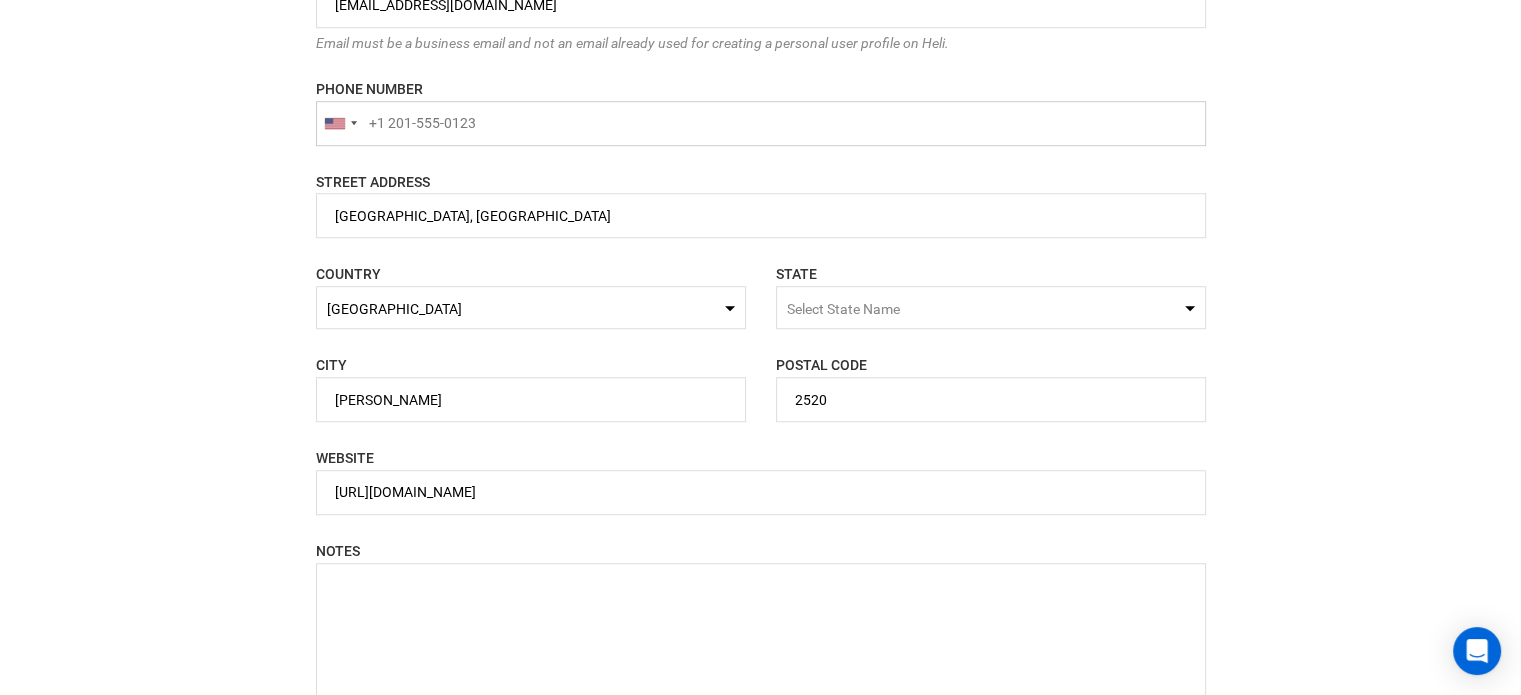 paste on "+351262700030" 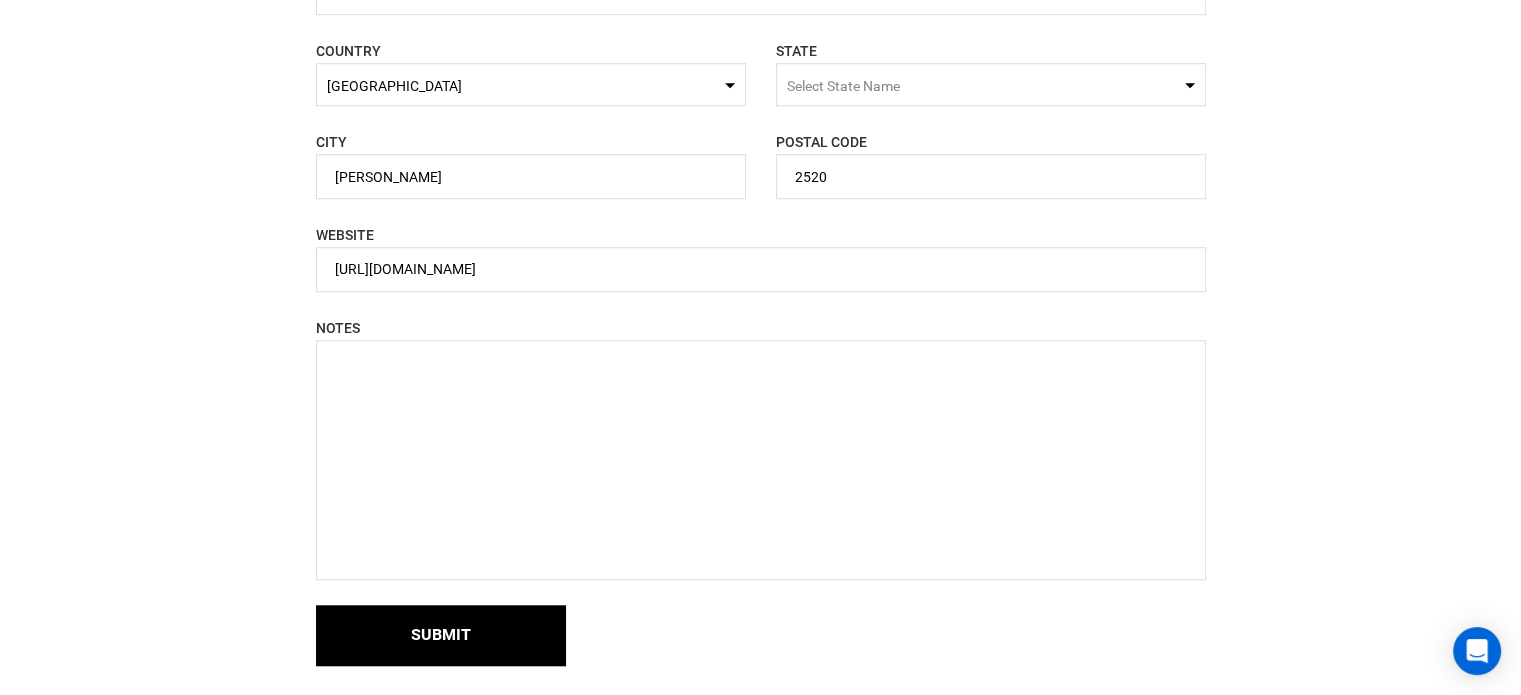 scroll, scrollTop: 1700, scrollLeft: 0, axis: vertical 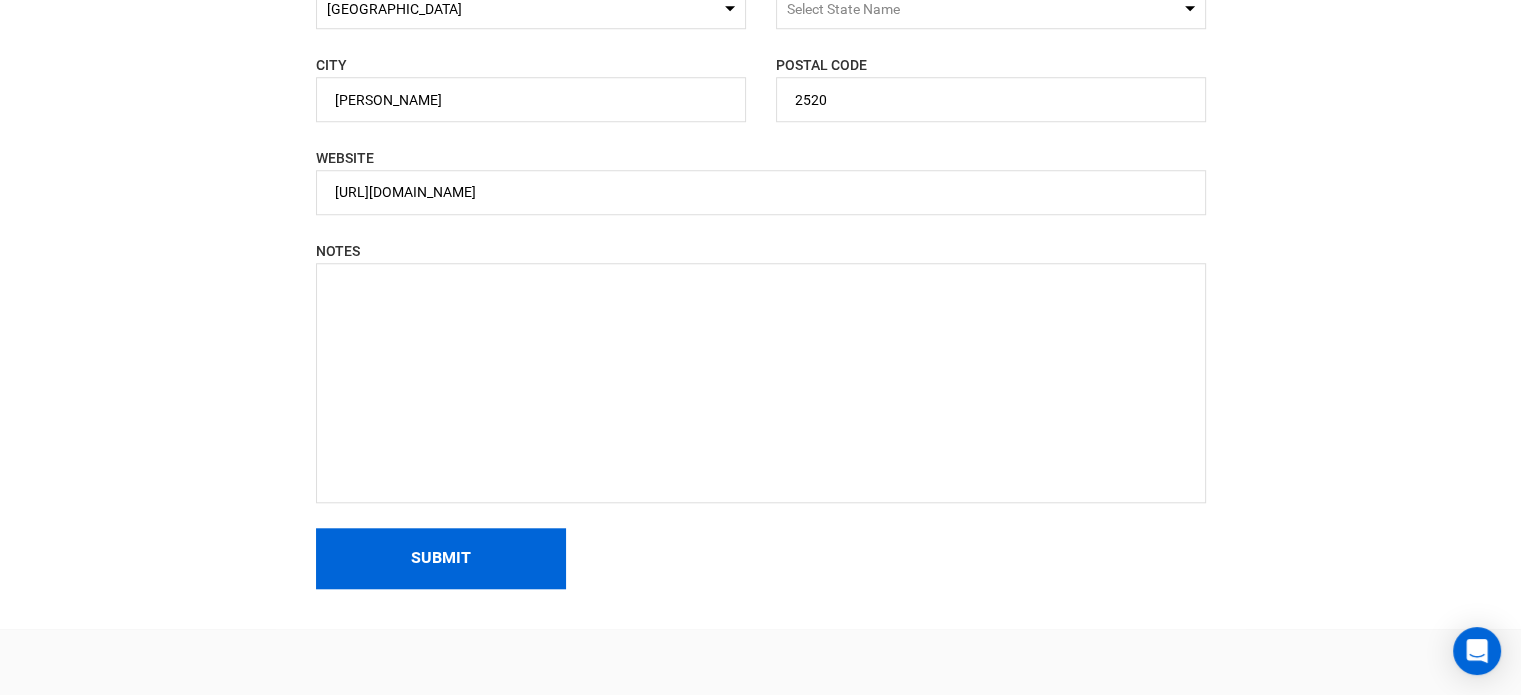 type on "+351262700030" 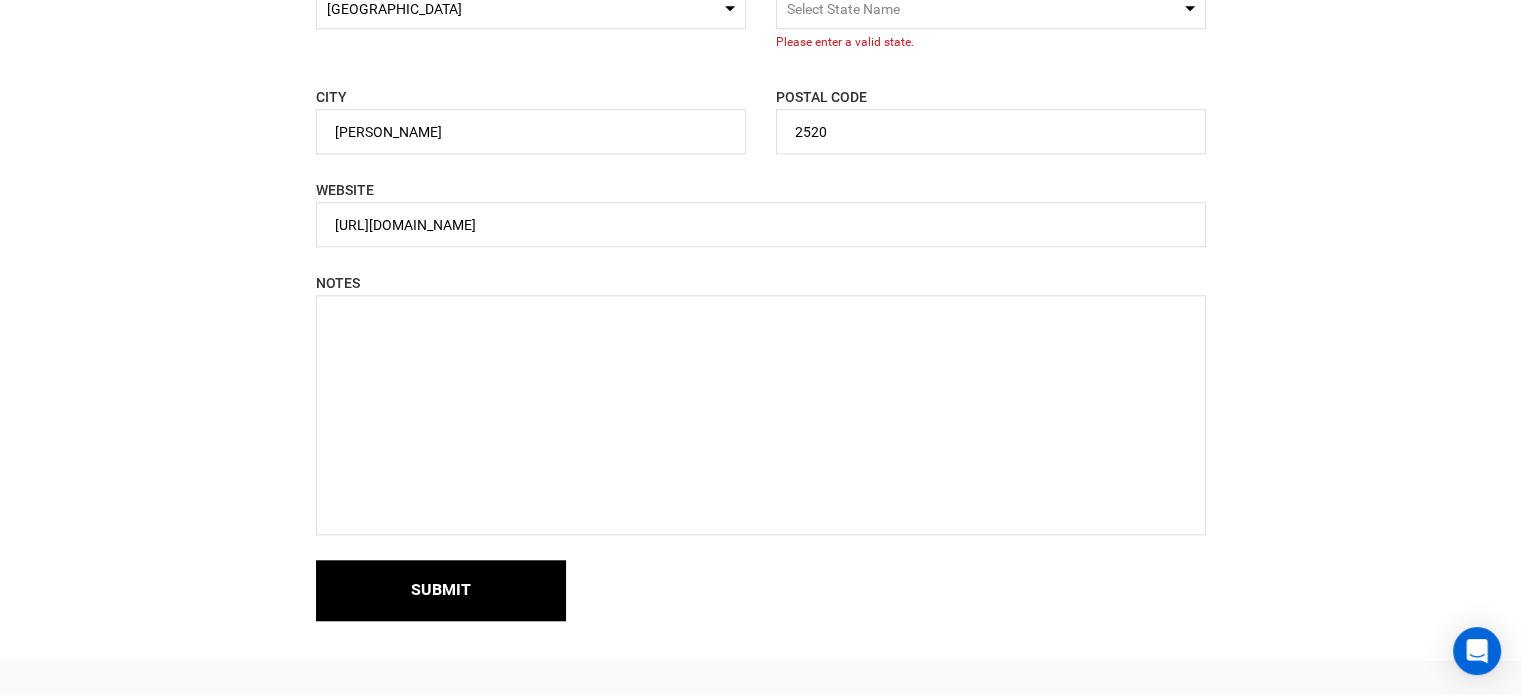 click on "Select State Name" at bounding box center (843, 9) 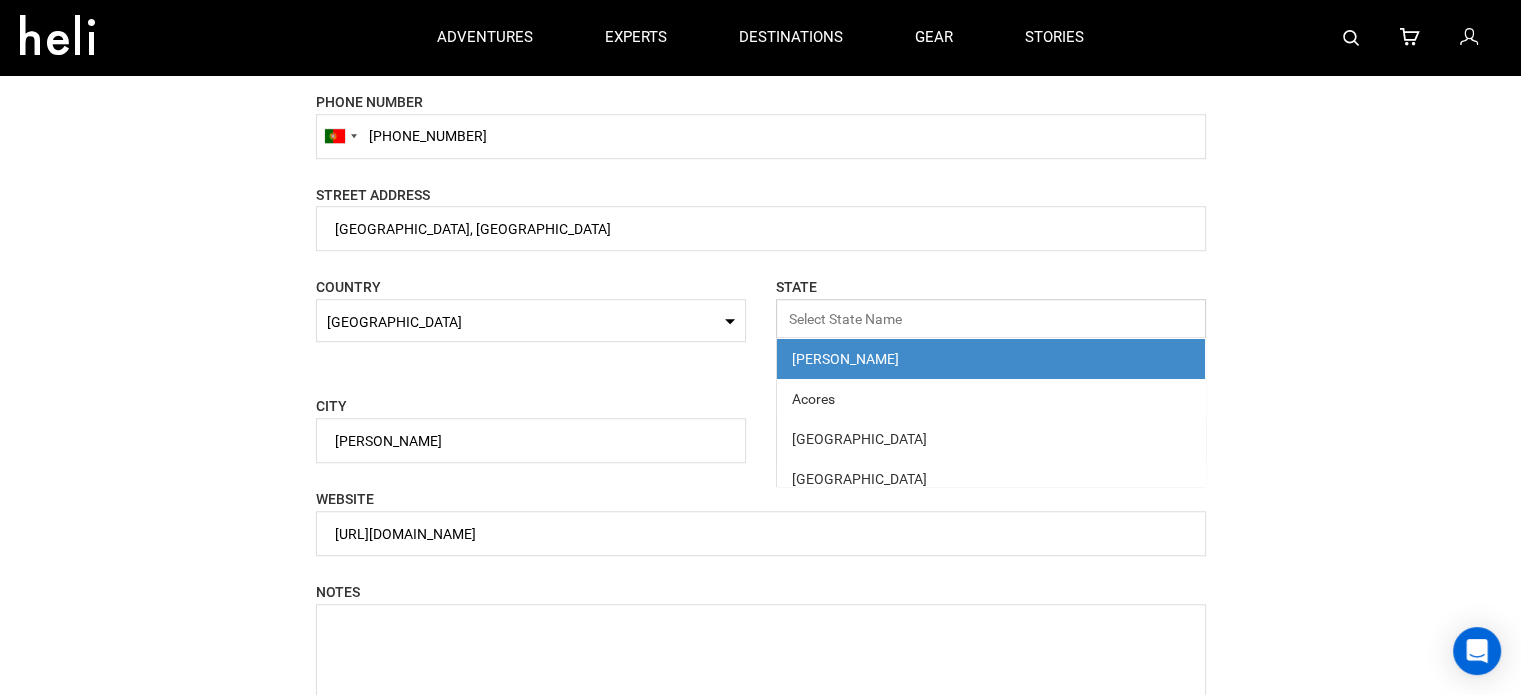 scroll, scrollTop: 1386, scrollLeft: 0, axis: vertical 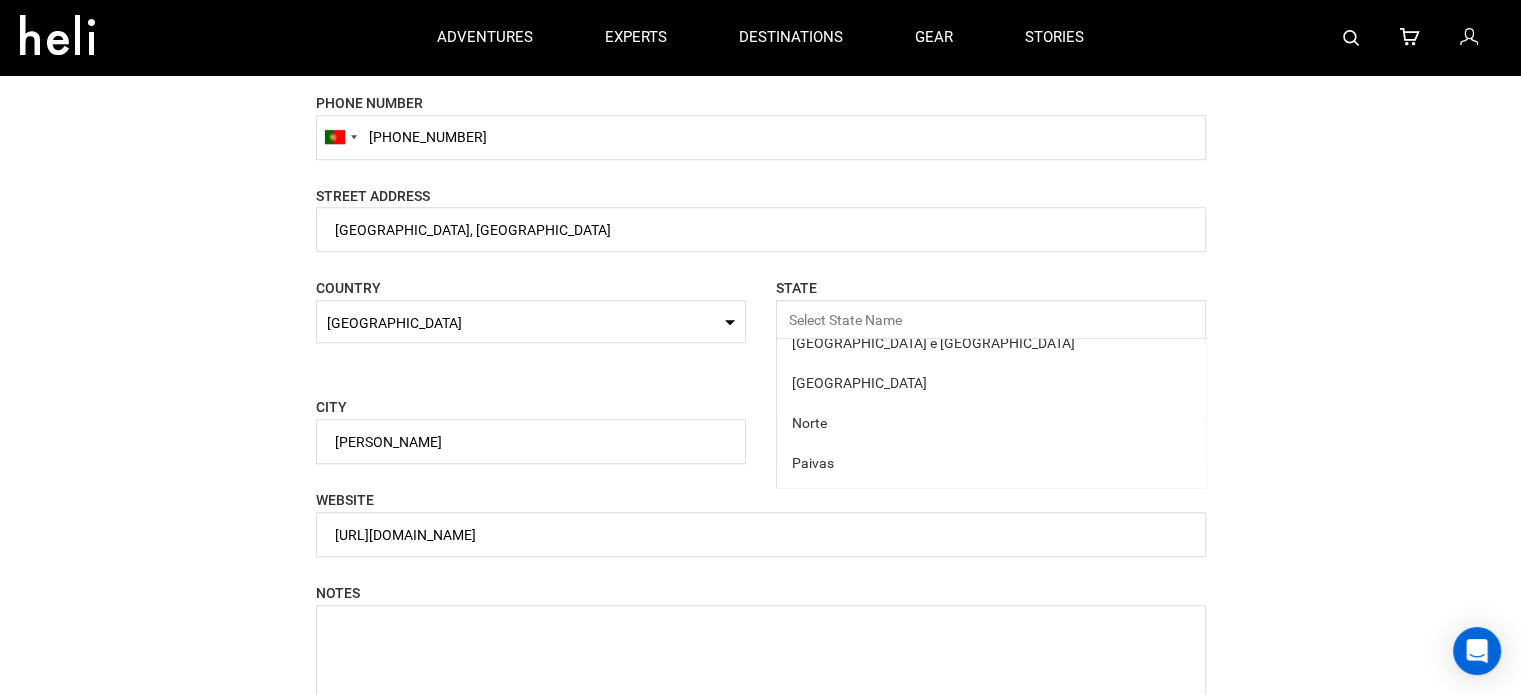 click on "[GEOGRAPHIC_DATA]" at bounding box center [991, 383] 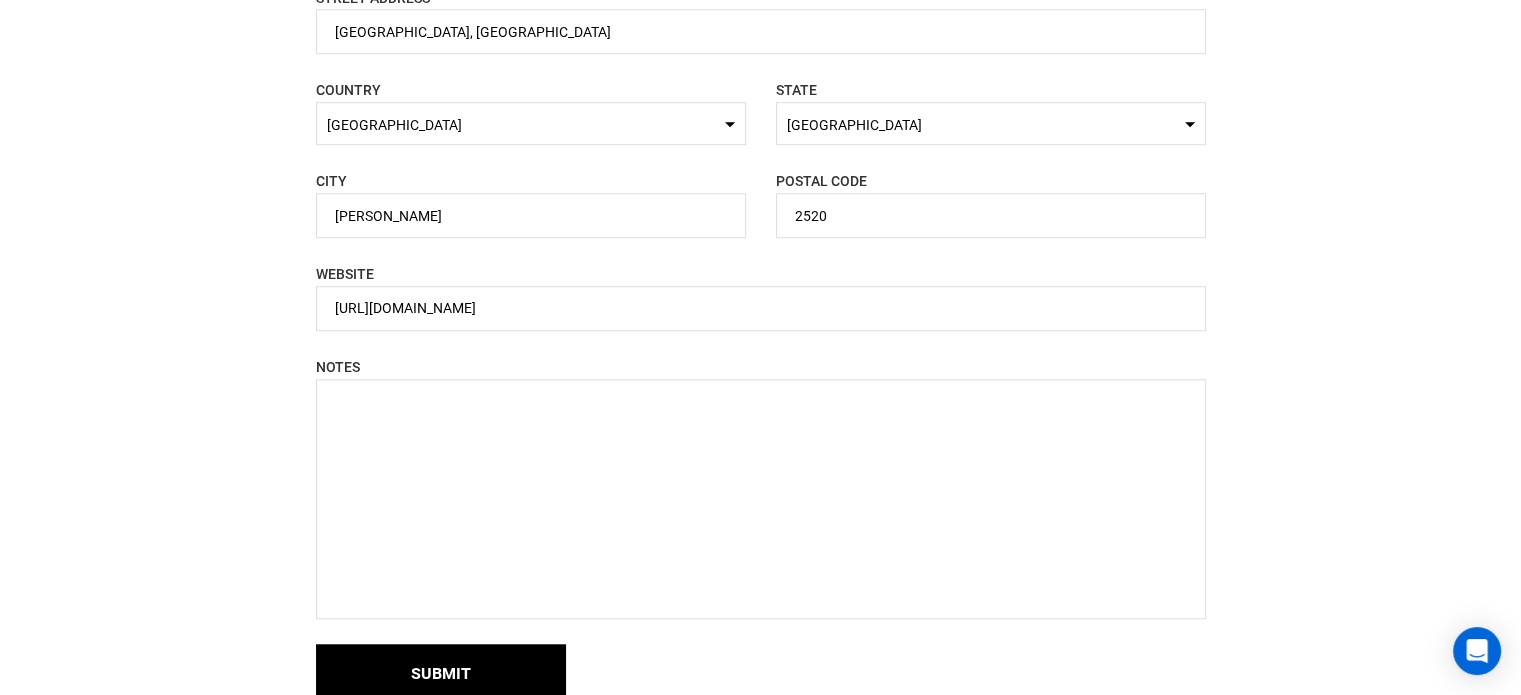 scroll, scrollTop: 1586, scrollLeft: 0, axis: vertical 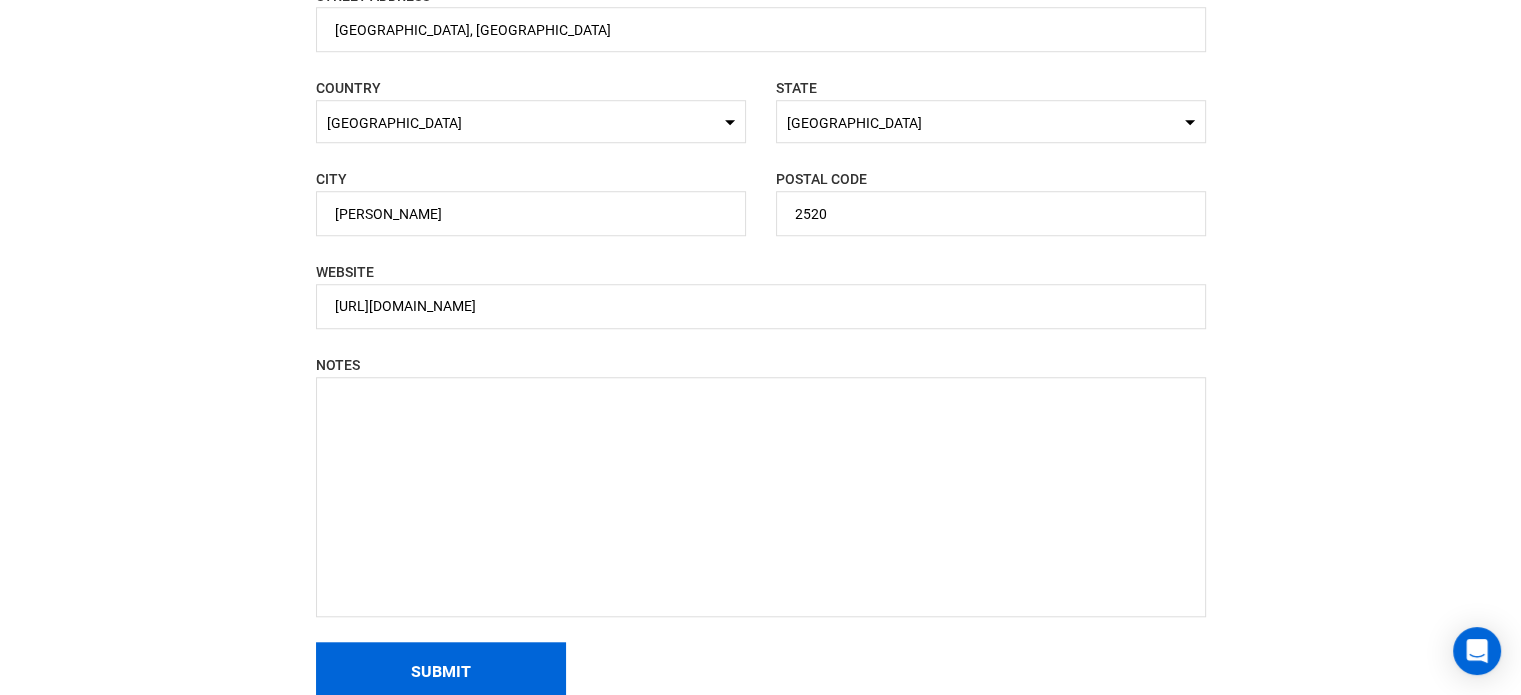 click on "Submit" at bounding box center (441, 672) 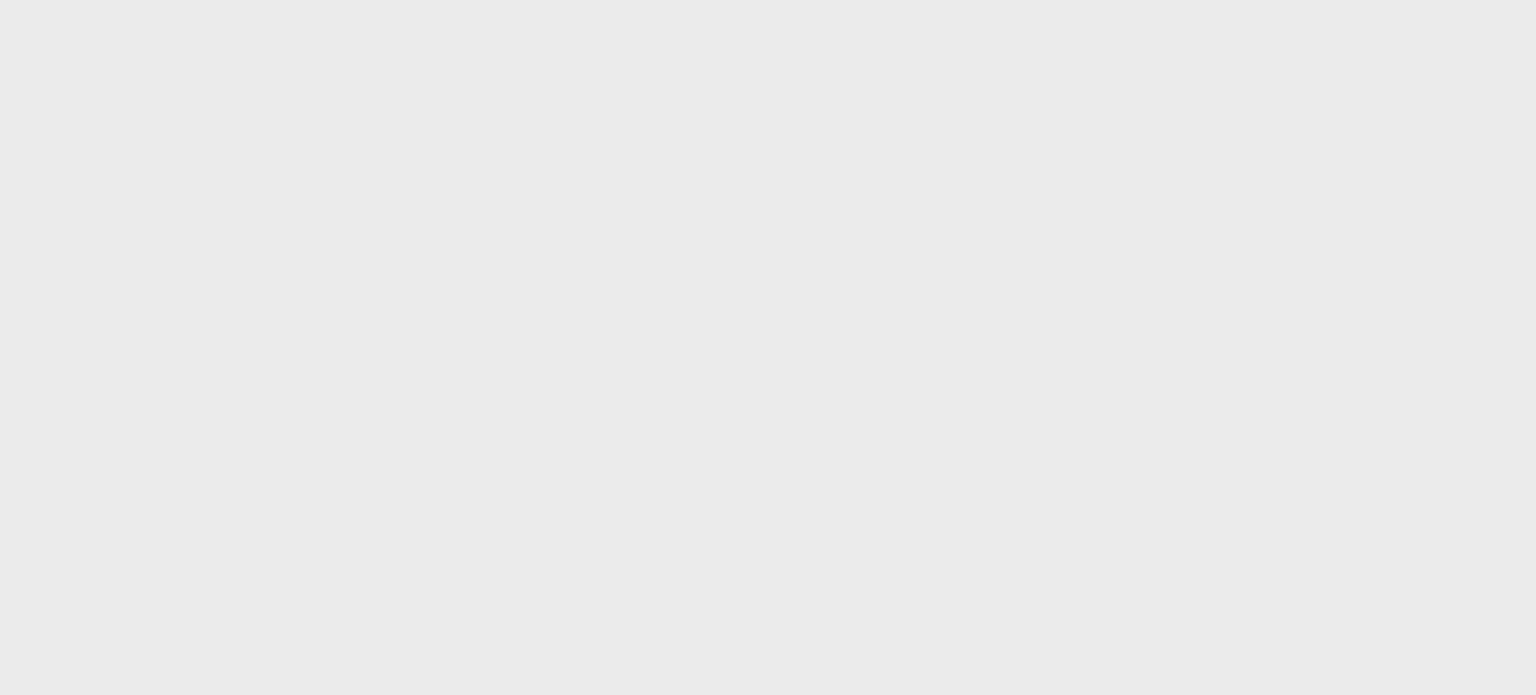 scroll, scrollTop: 0, scrollLeft: 0, axis: both 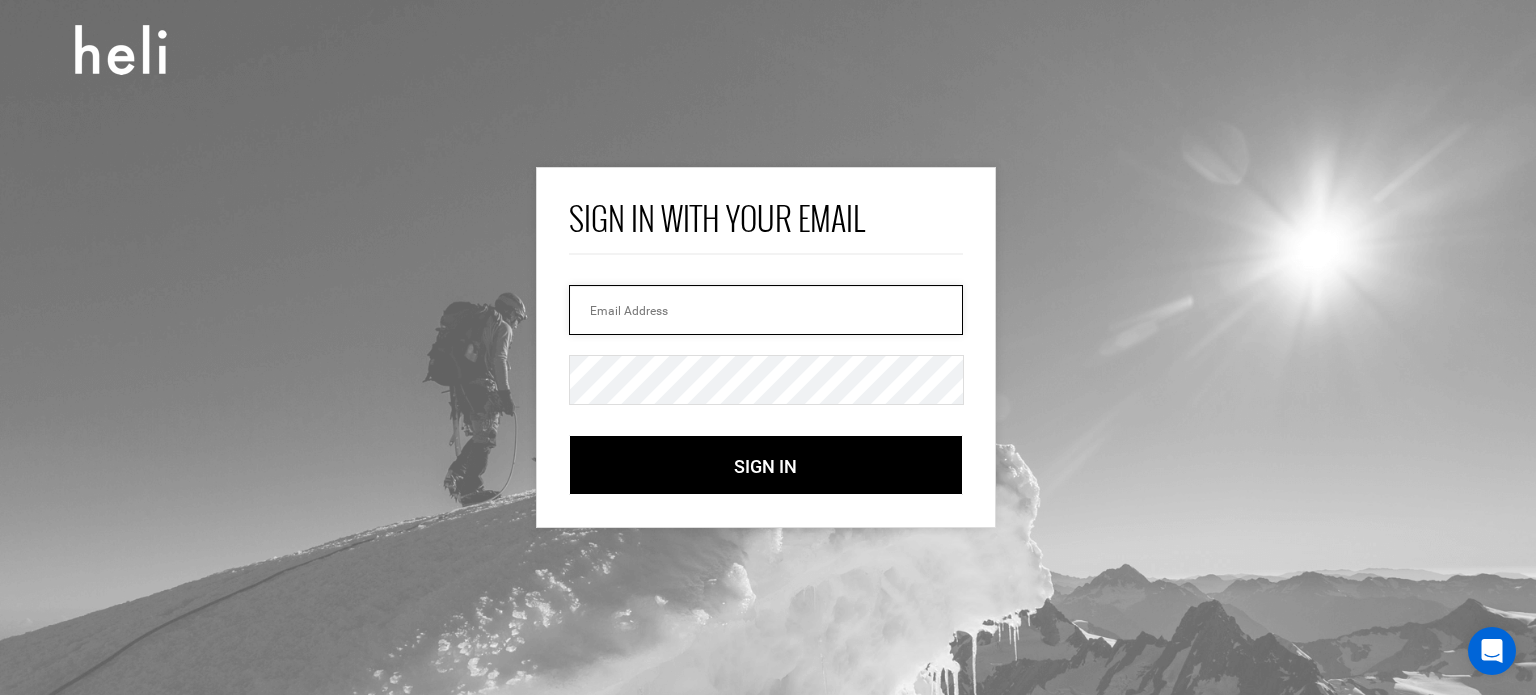 click at bounding box center (766, 310) 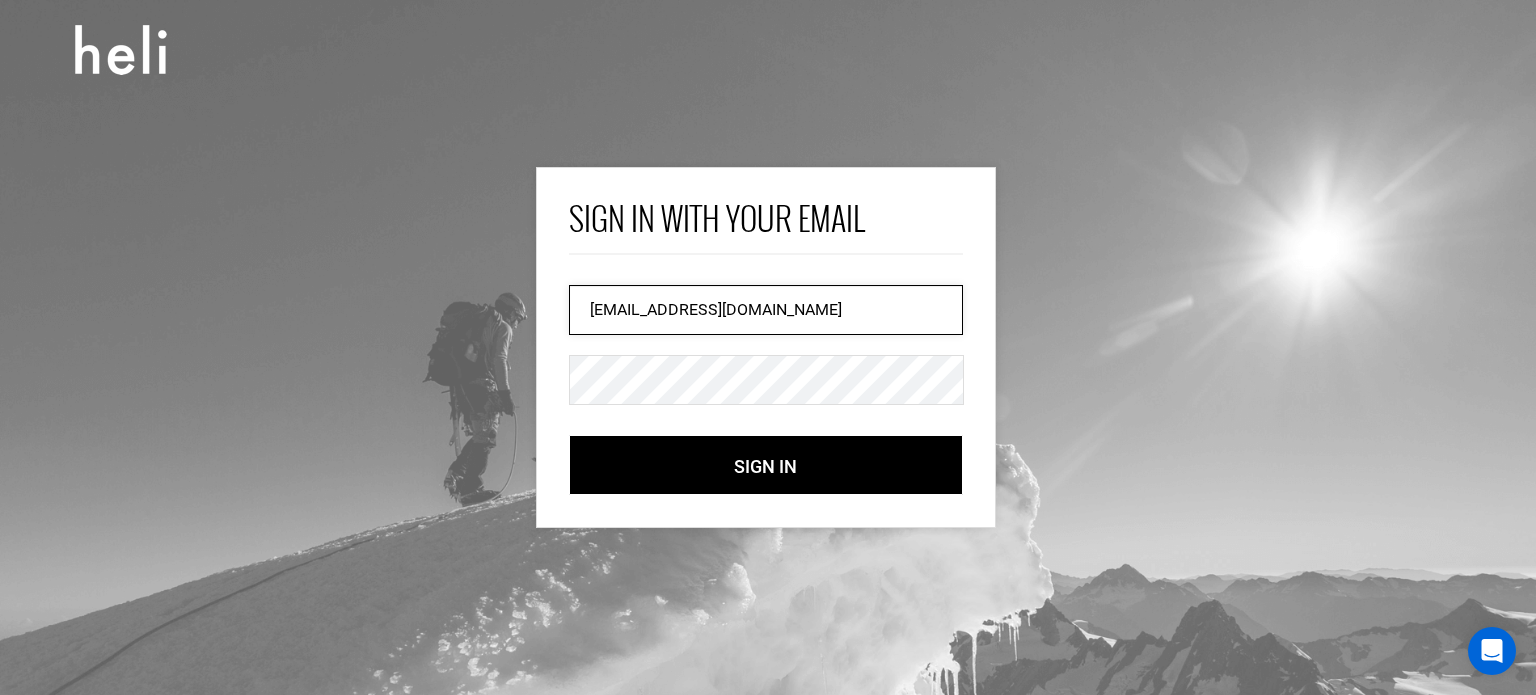 type on "[EMAIL_ADDRESS][DOMAIN_NAME]" 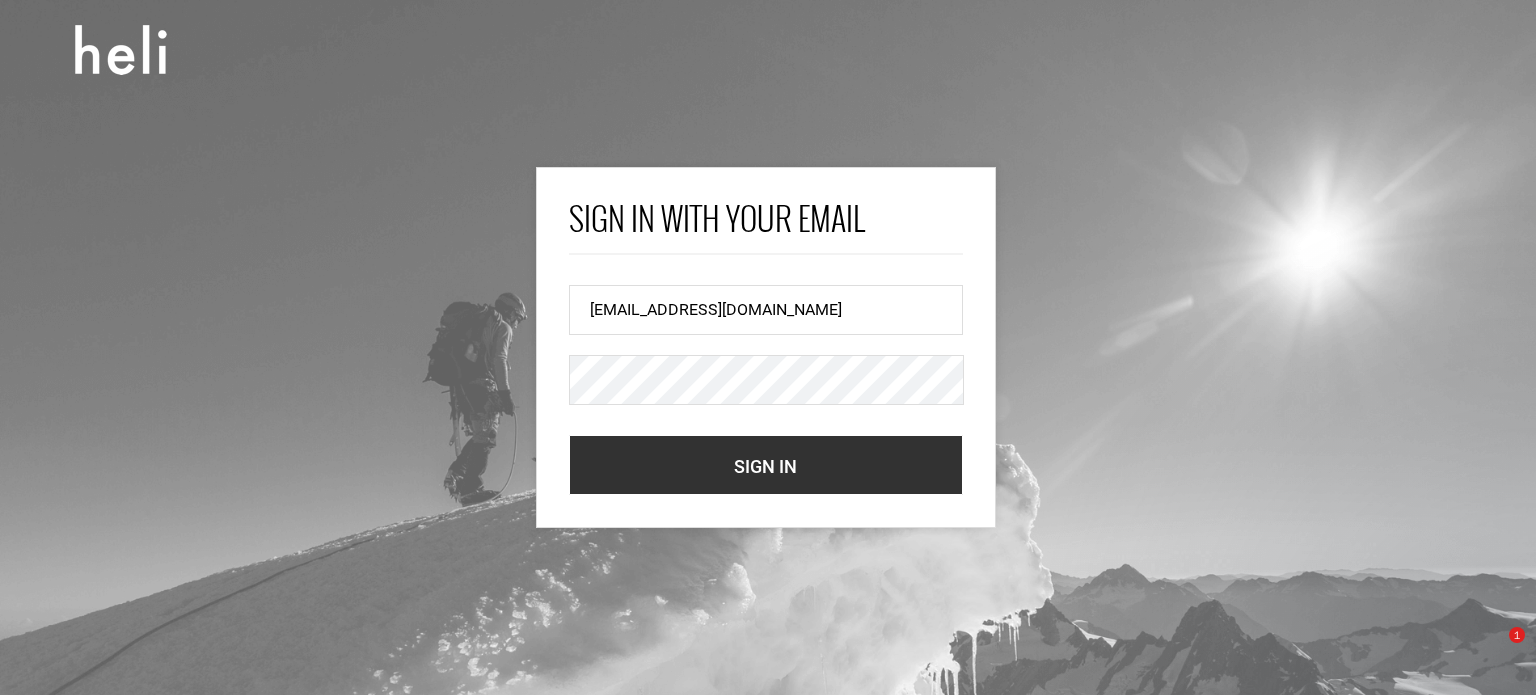click on "Sign In" at bounding box center [766, 465] 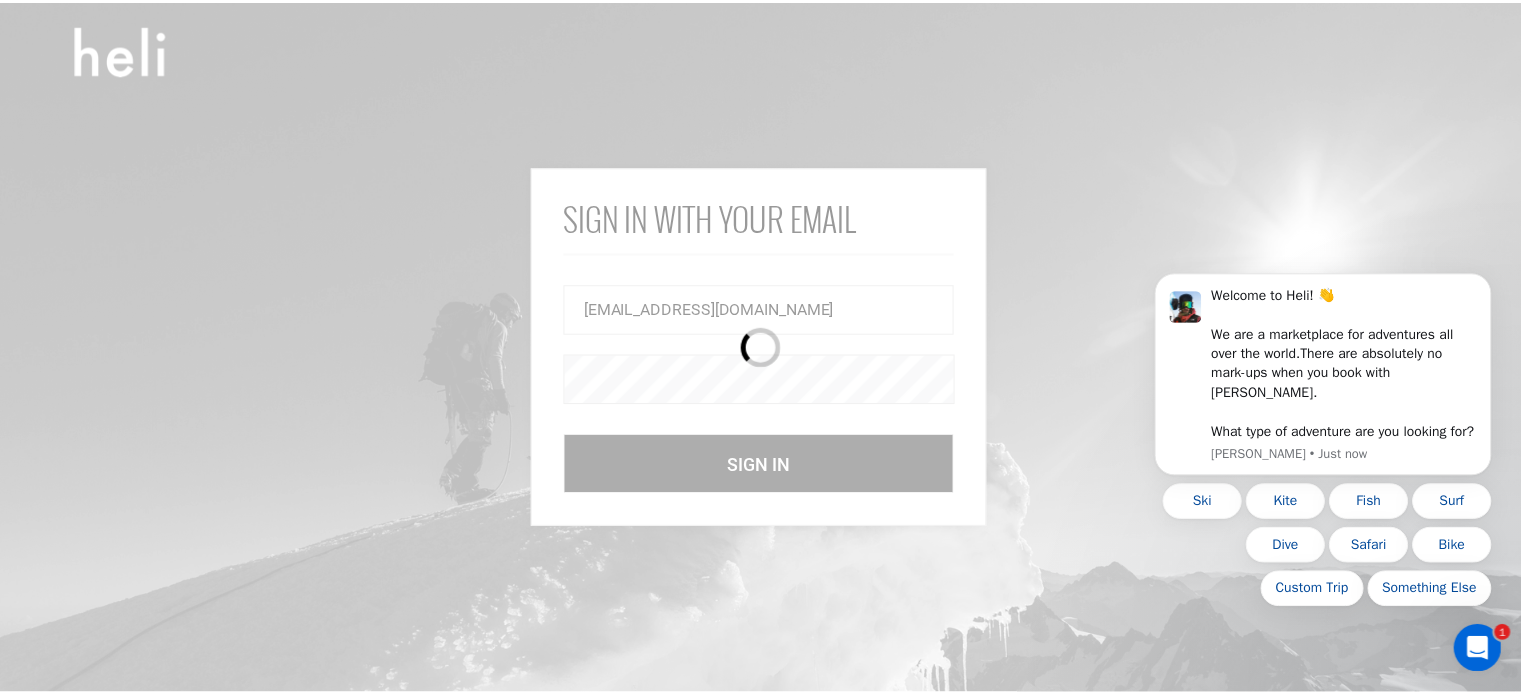 scroll, scrollTop: 0, scrollLeft: 0, axis: both 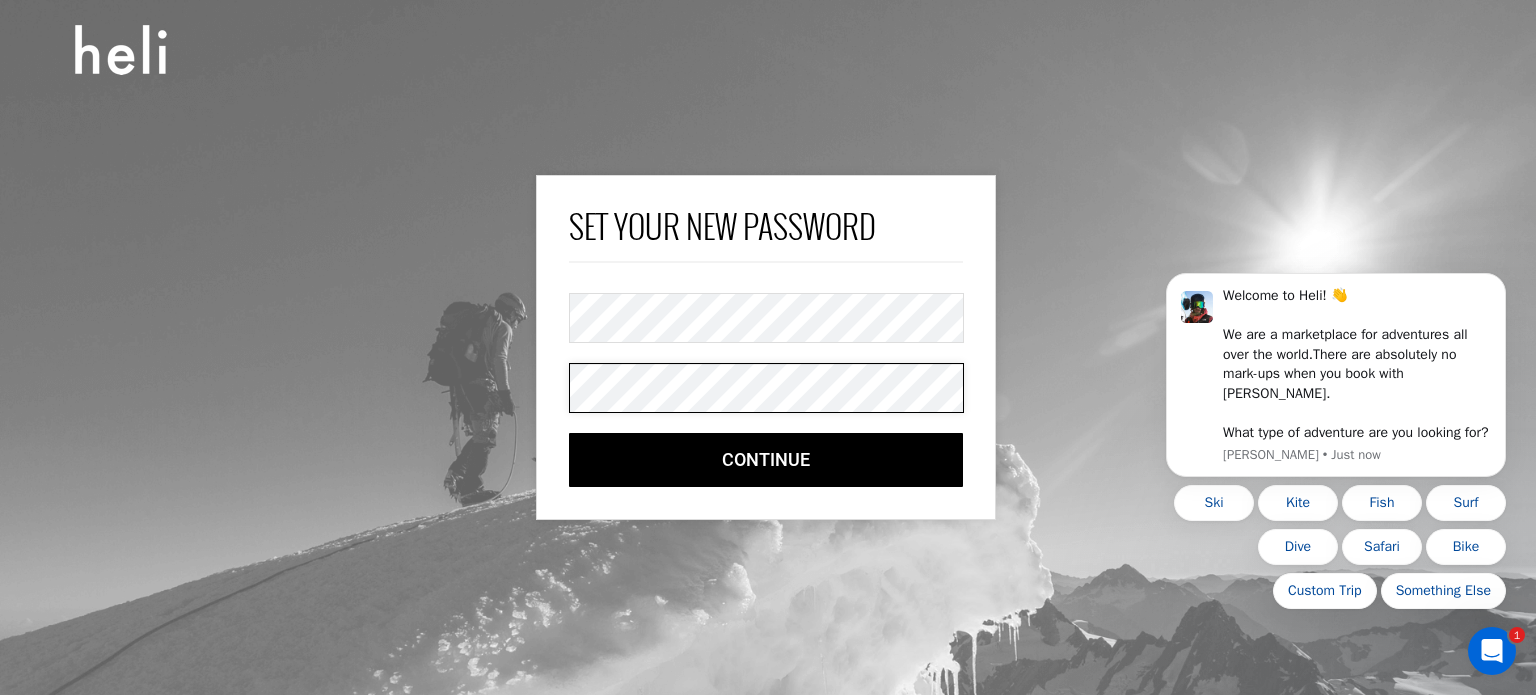 click on "Continue" at bounding box center [766, 460] 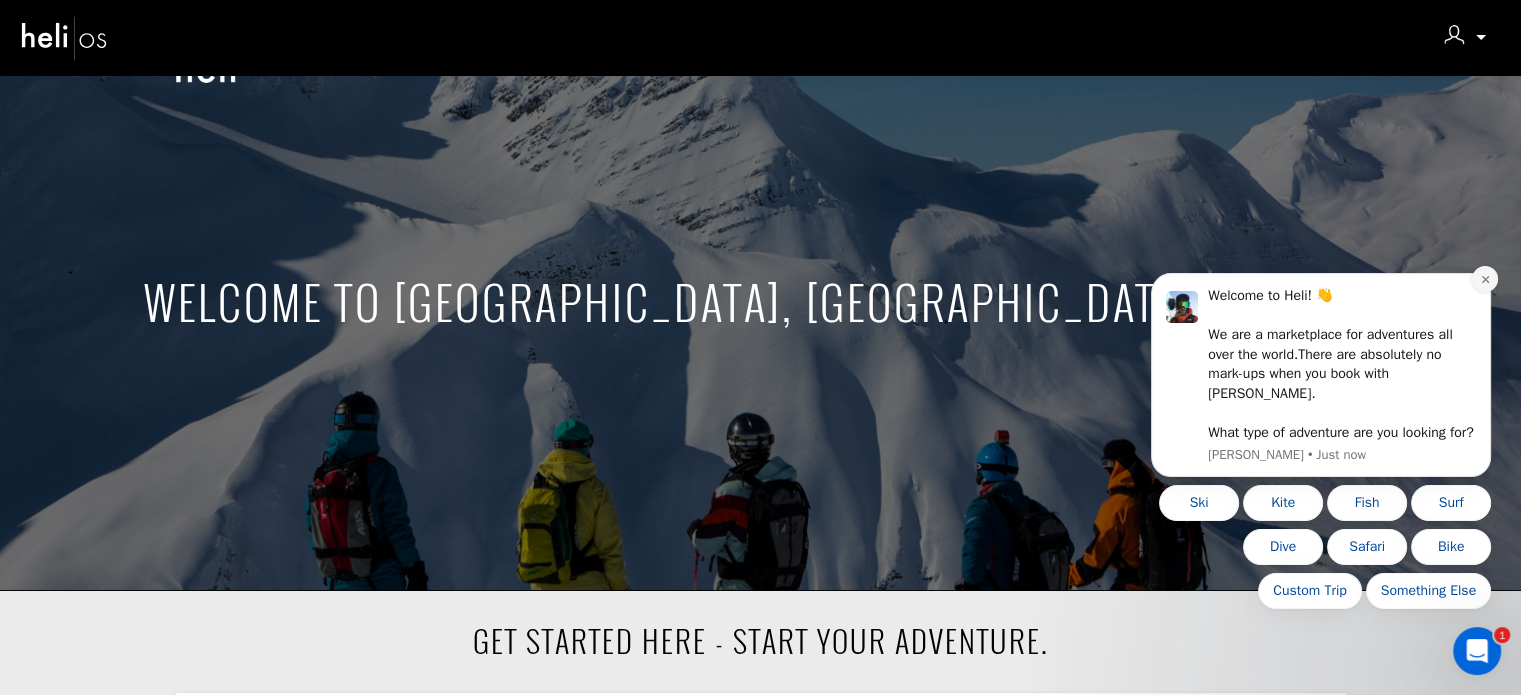click at bounding box center [1485, 279] 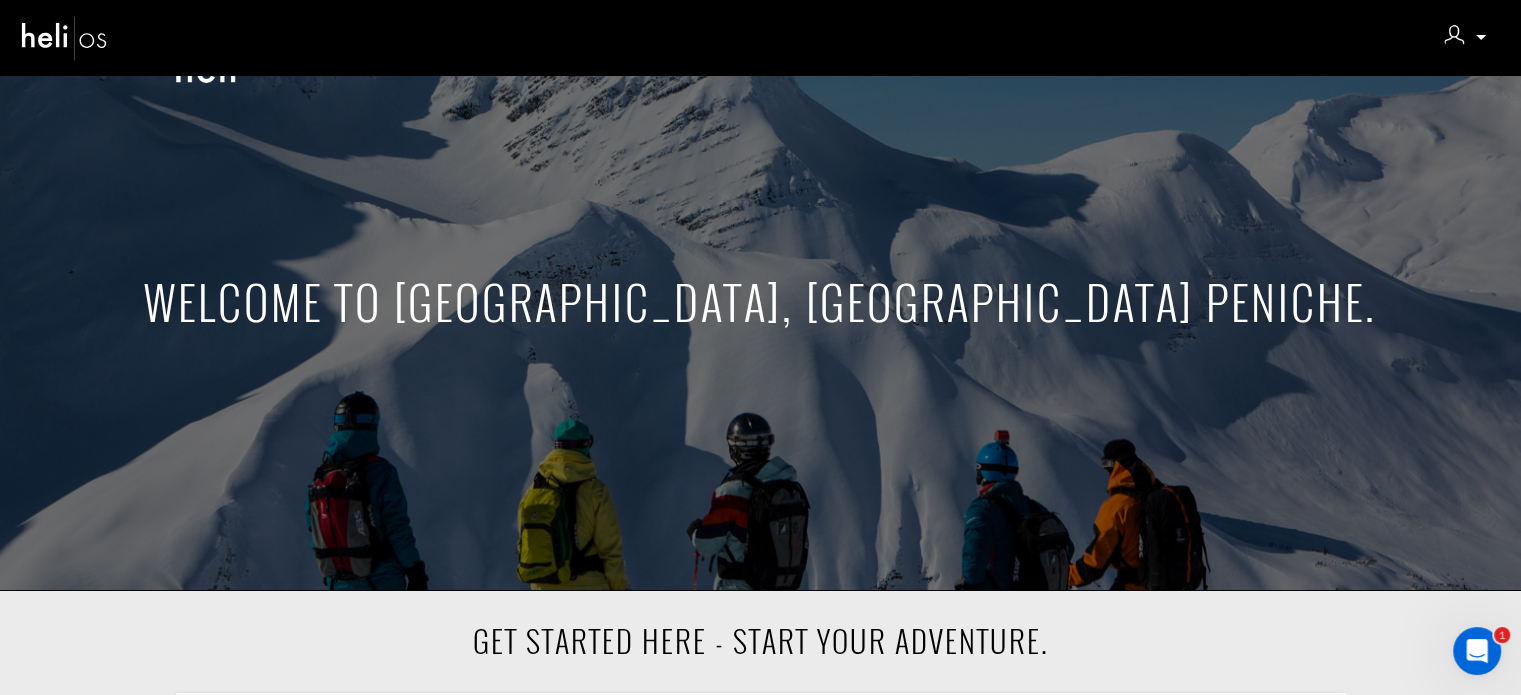 scroll, scrollTop: 500, scrollLeft: 0, axis: vertical 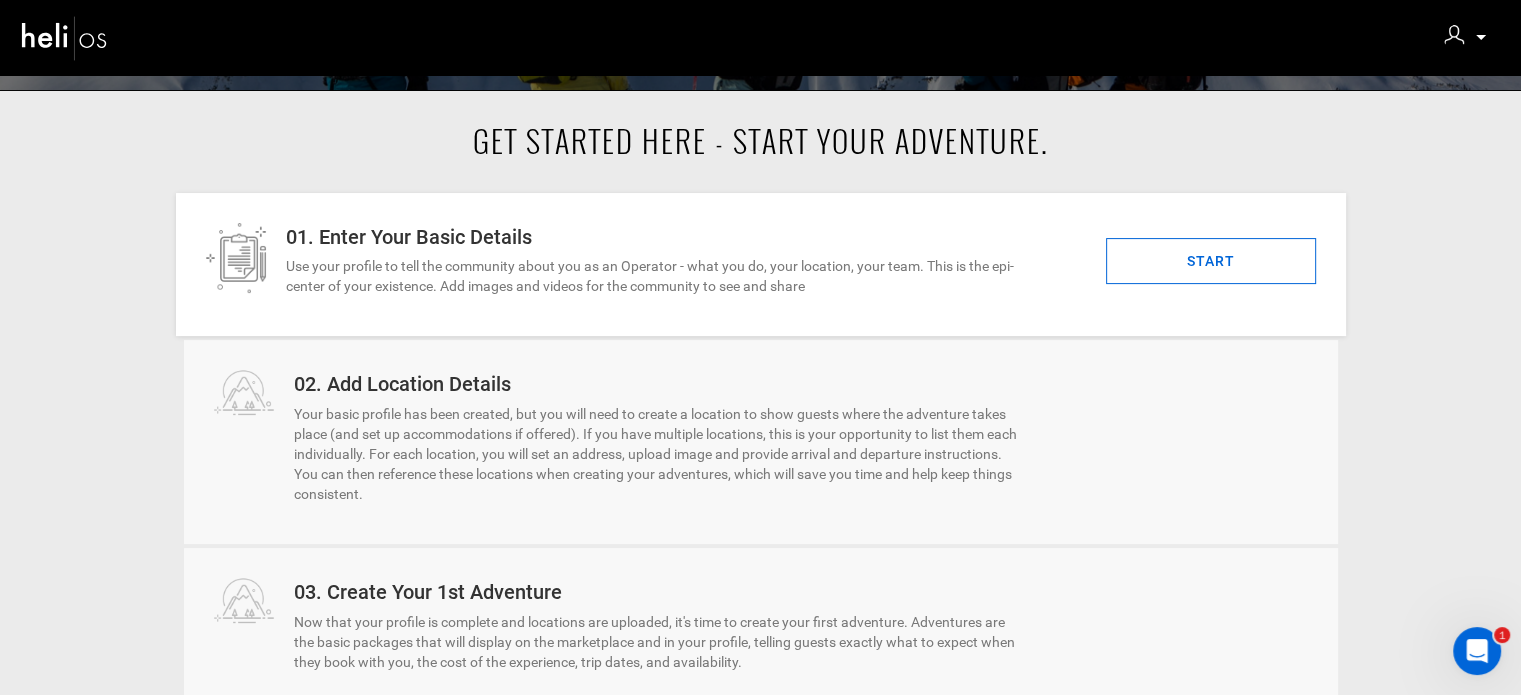 click on "START" at bounding box center (1211, 261) 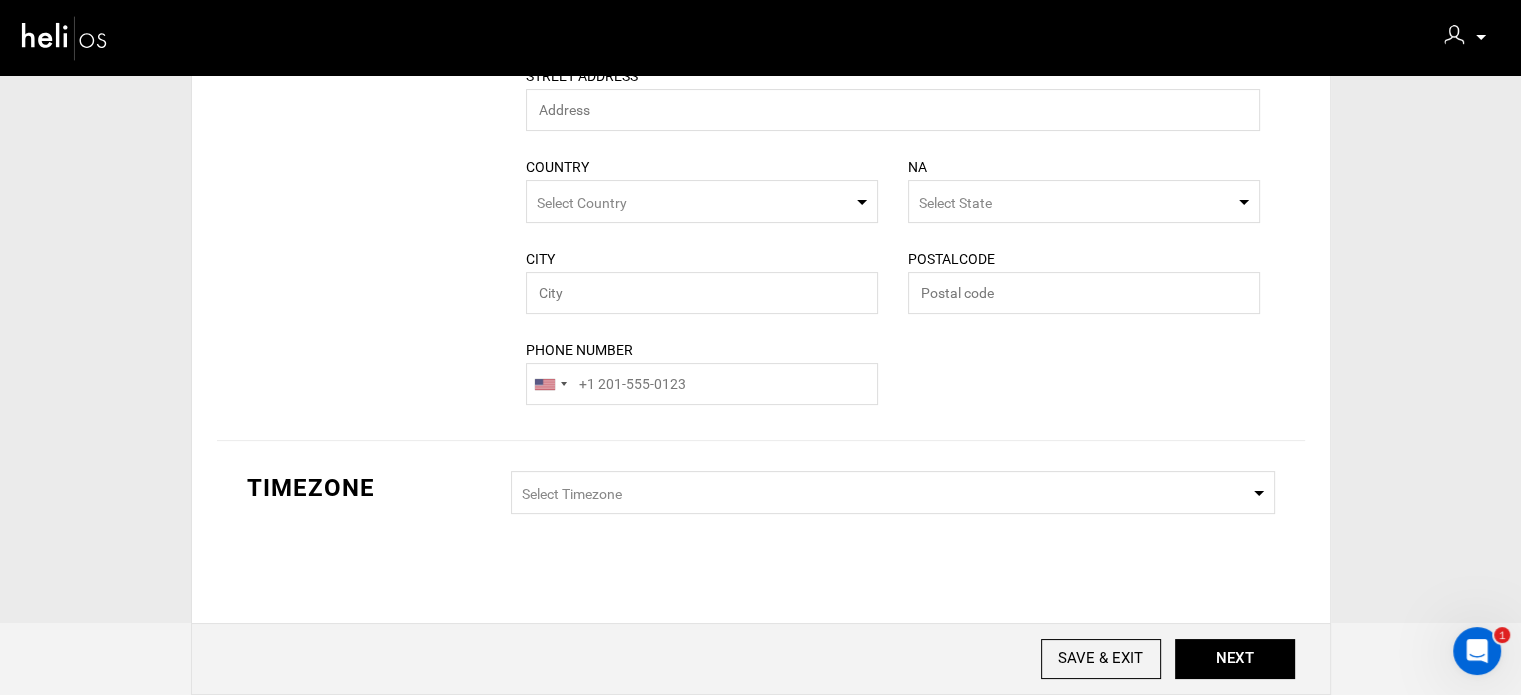 scroll, scrollTop: 0, scrollLeft: 0, axis: both 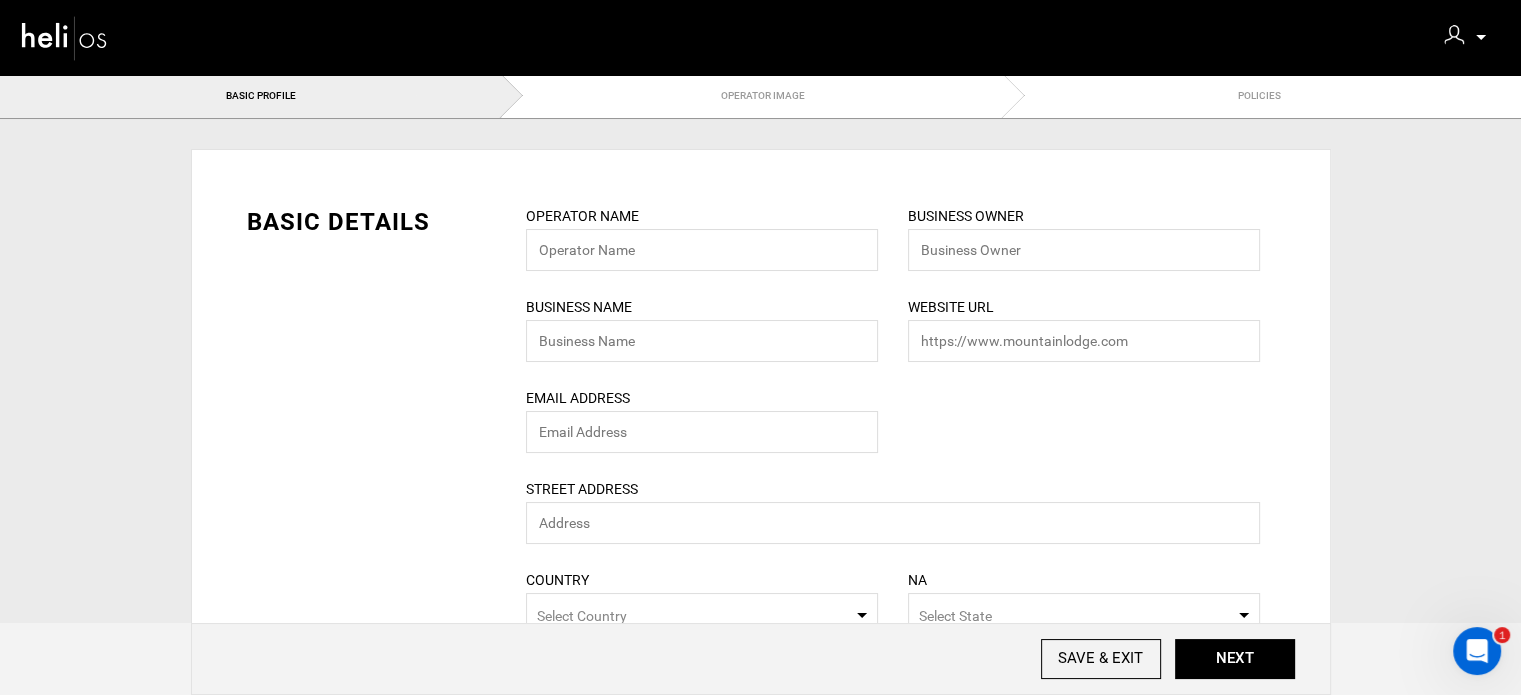 type on "Surfers lodge peniche" 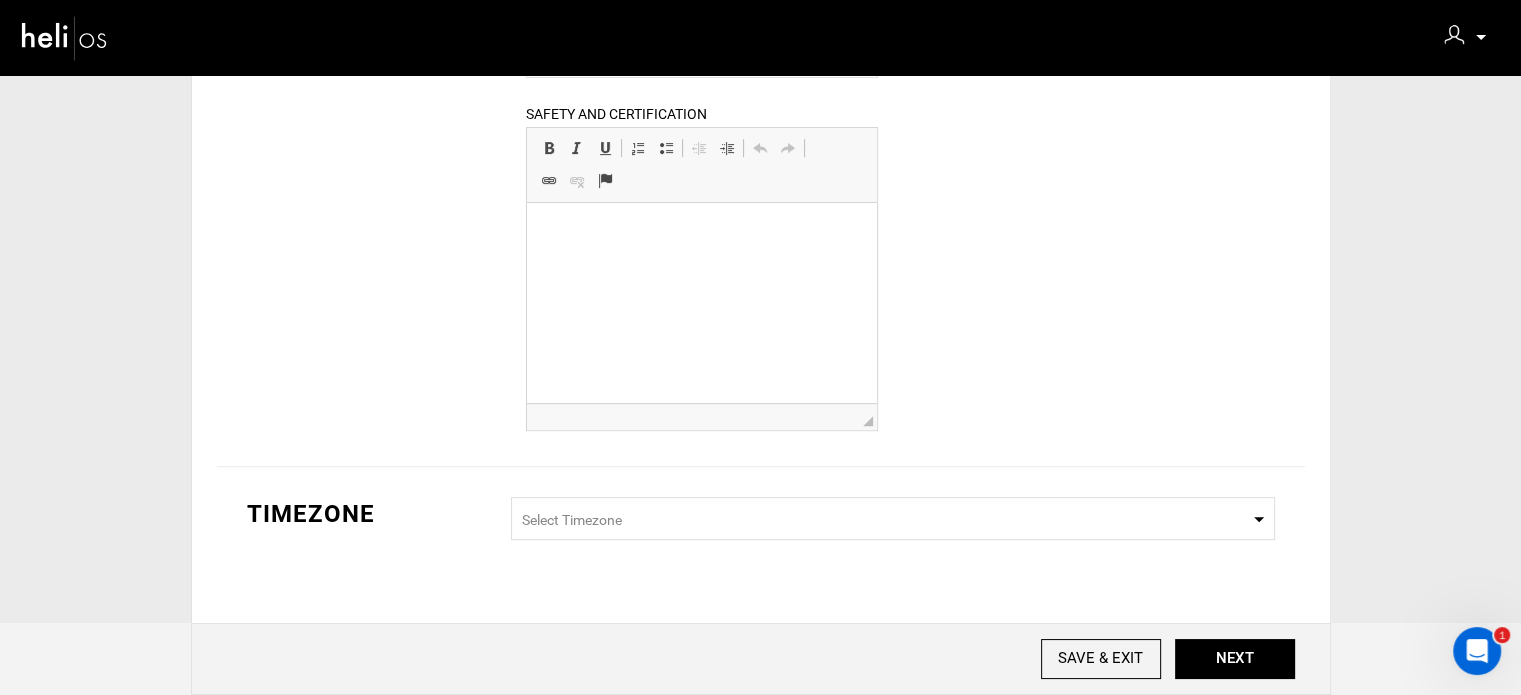 scroll, scrollTop: 768, scrollLeft: 0, axis: vertical 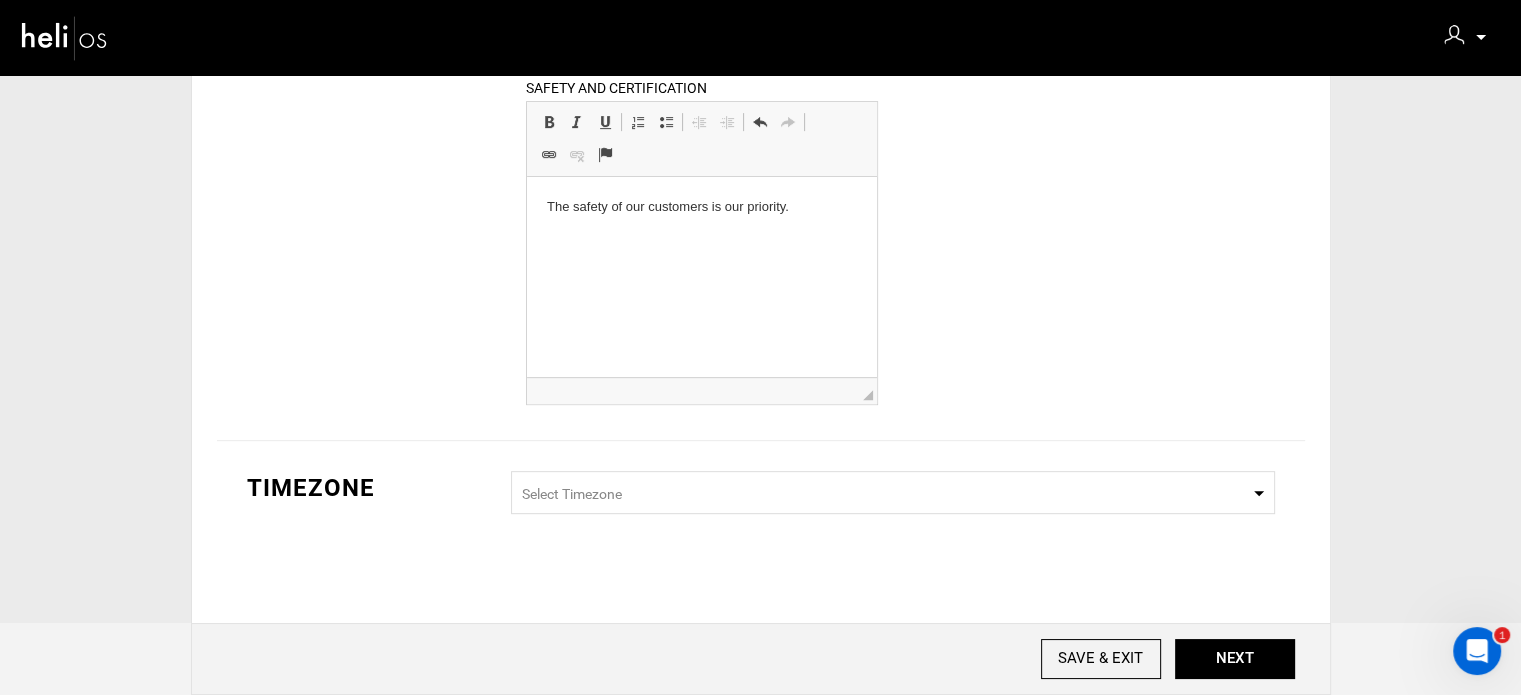 type 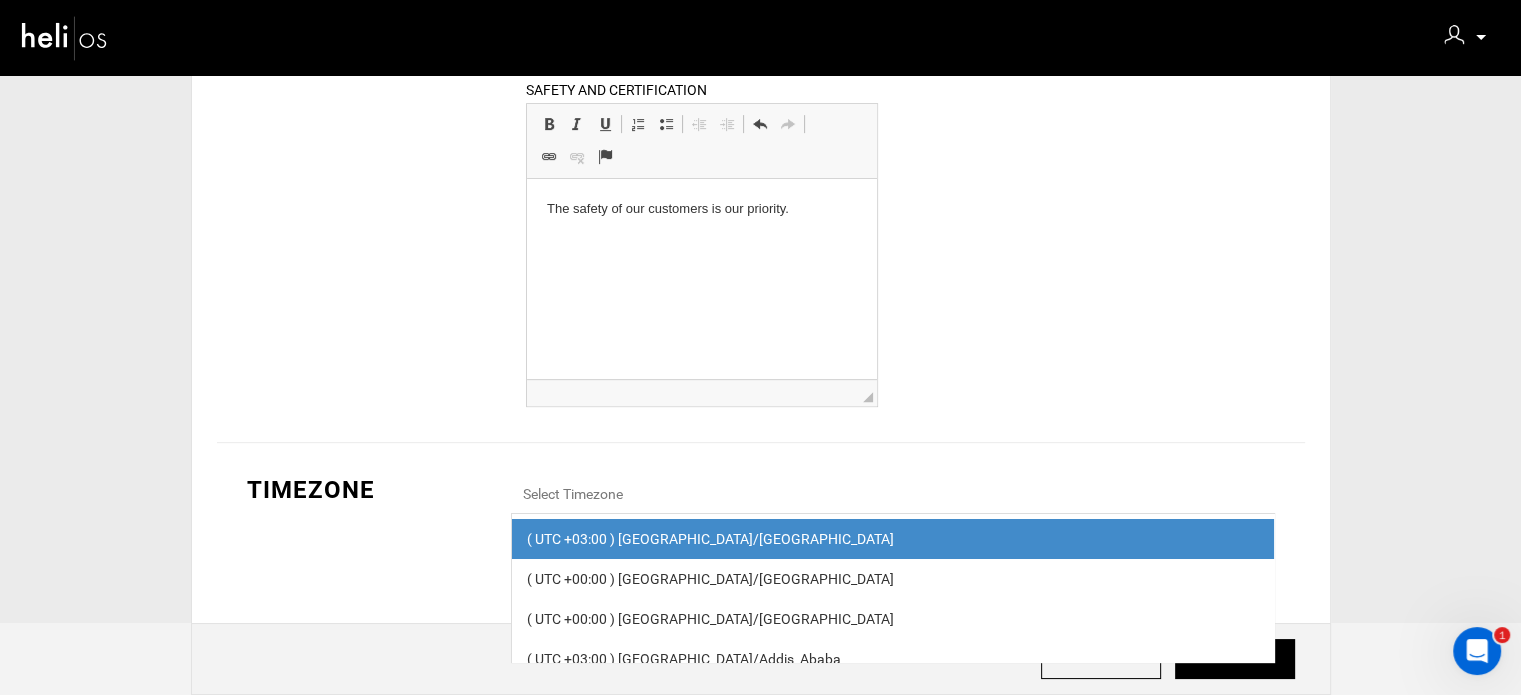 scroll, scrollTop: 766, scrollLeft: 0, axis: vertical 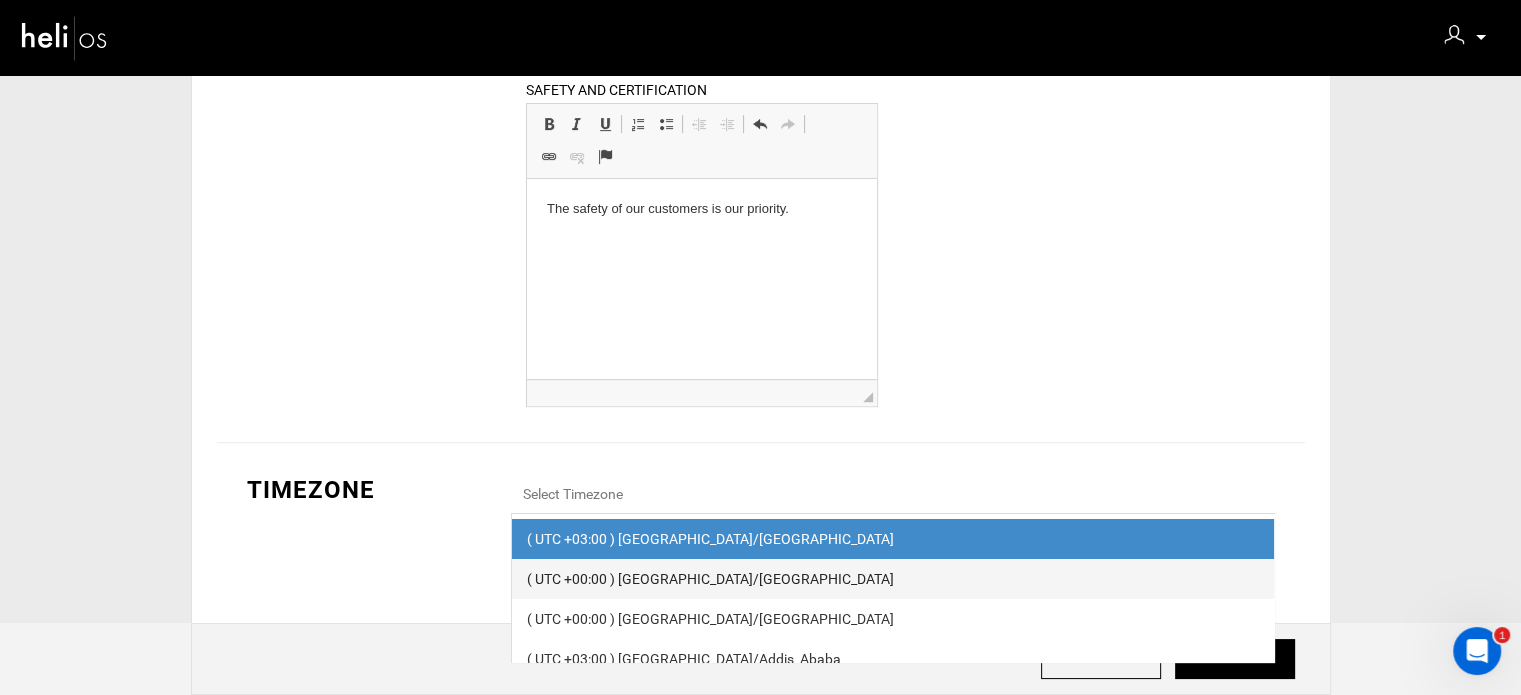 click on "( UTC +00:00  ) [GEOGRAPHIC_DATA]/[GEOGRAPHIC_DATA]" at bounding box center (893, 579) 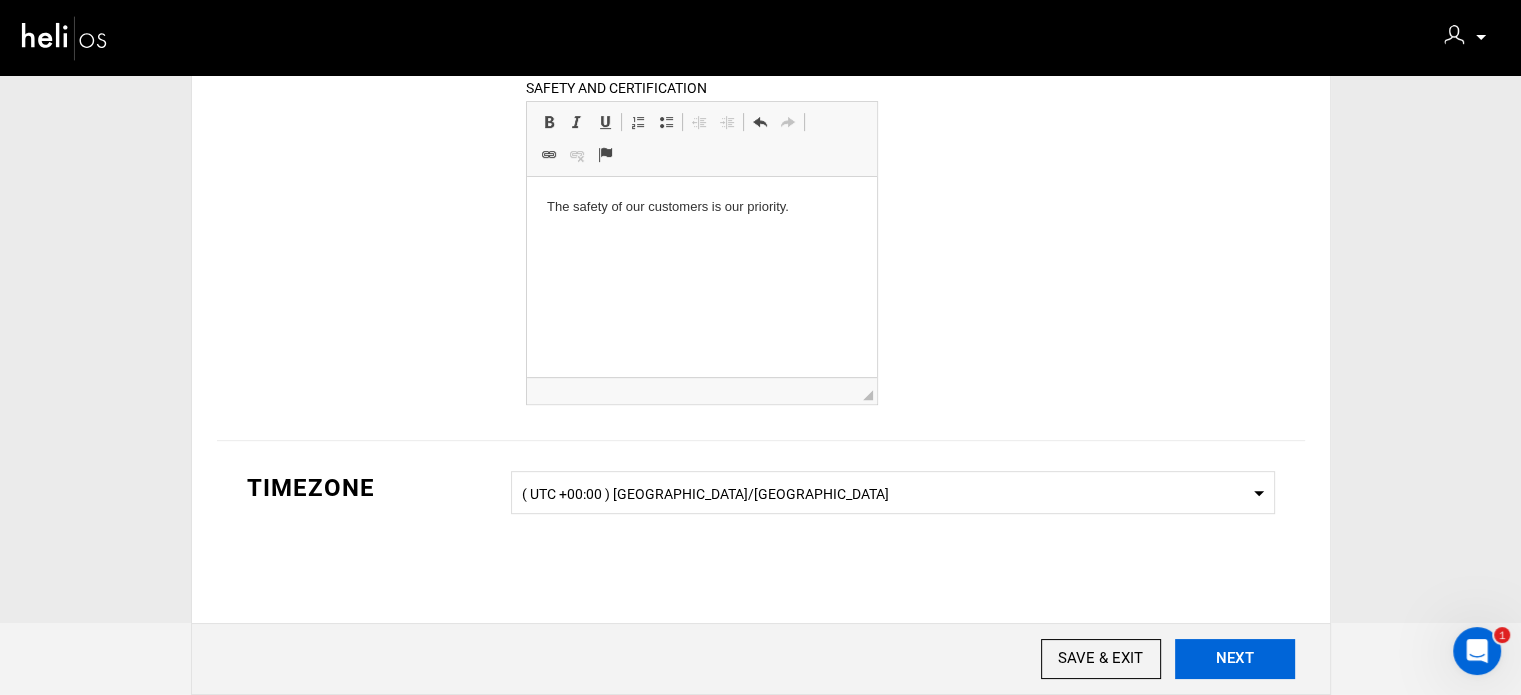 click on "NEXT" at bounding box center (1235, 659) 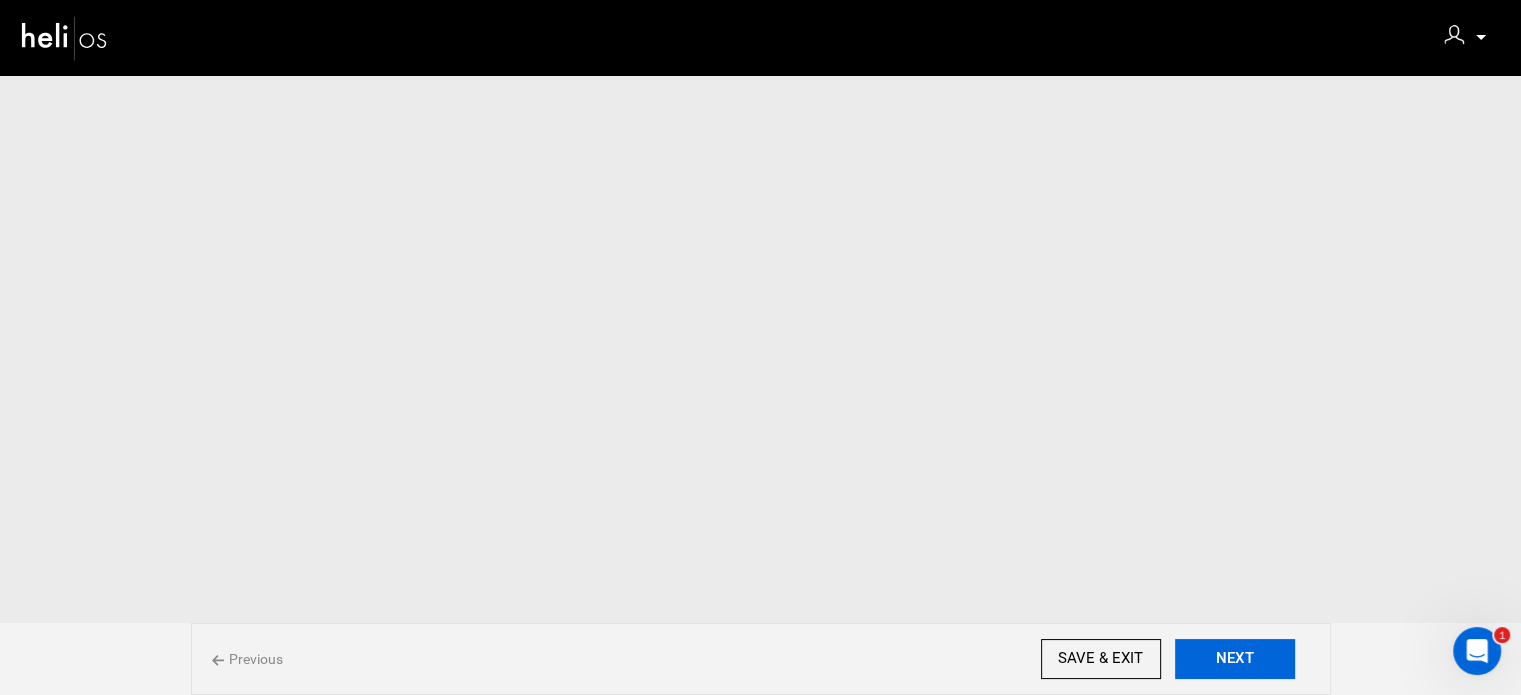 scroll, scrollTop: 0, scrollLeft: 0, axis: both 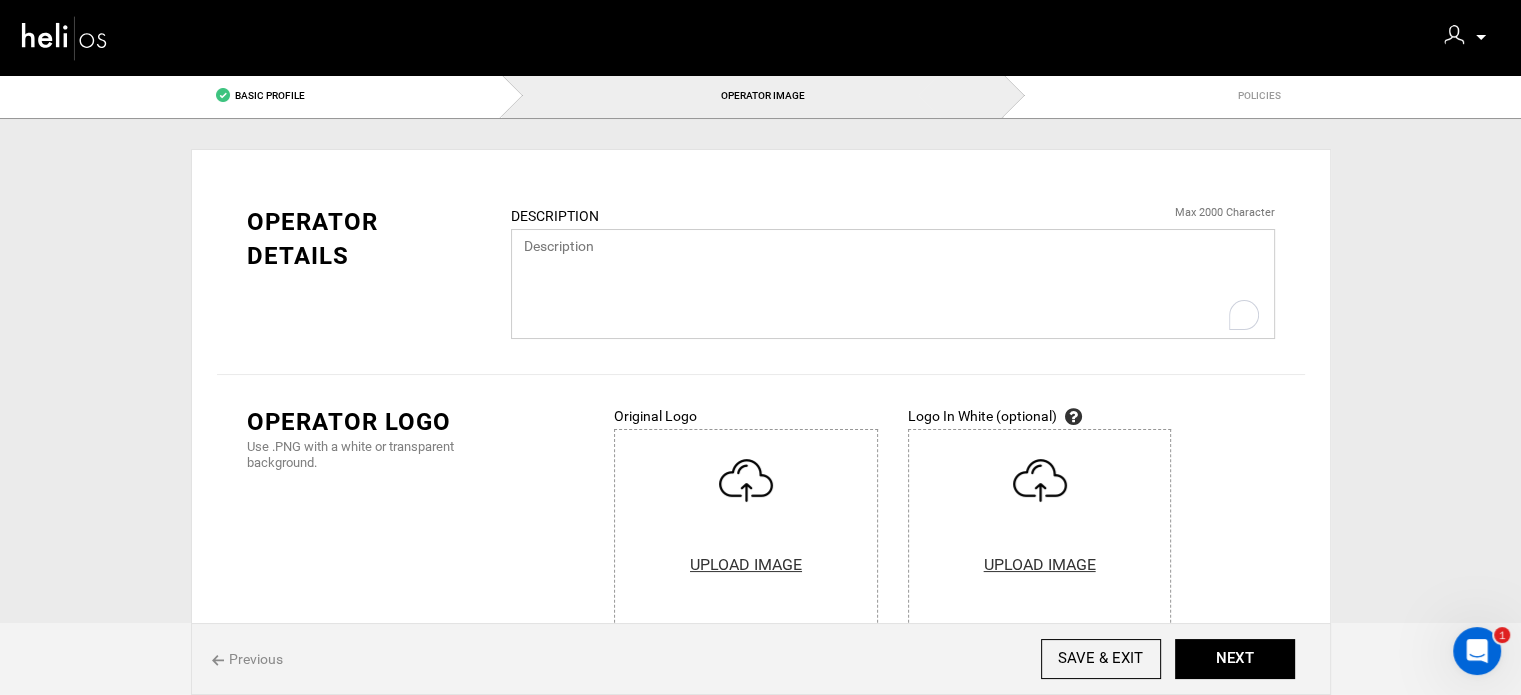 click at bounding box center [893, 284] 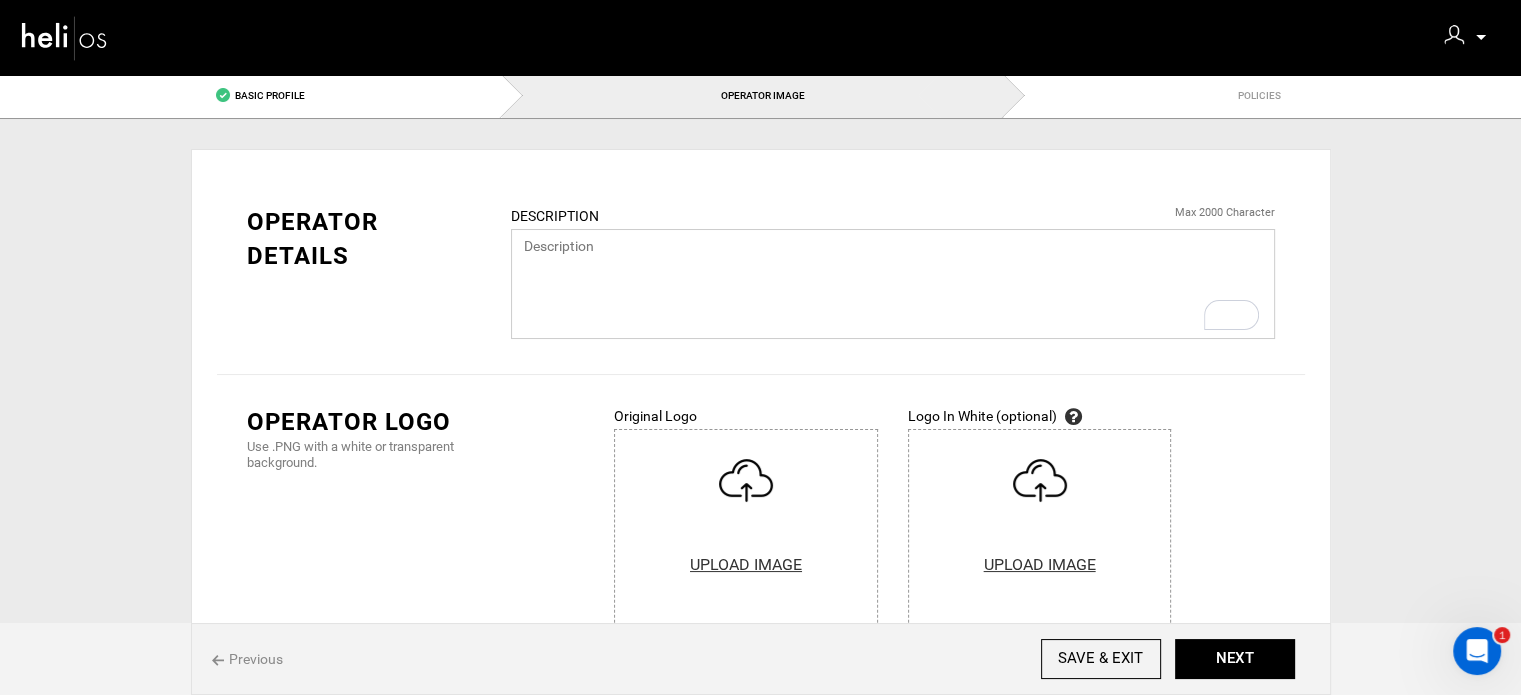 paste on "Our mission is to make you feel like the Lodge is your home.  We don’t have a Lobby, we have a Living Room.  The vibe throughout the Lodge is cozy and comfortable, with kids running around and barefoot surfers leaving sand on the floor.  We believe that casual beats fancy and personal connection is most important.  Our friendly staff will know you by name and make sure you are always well taken care of." 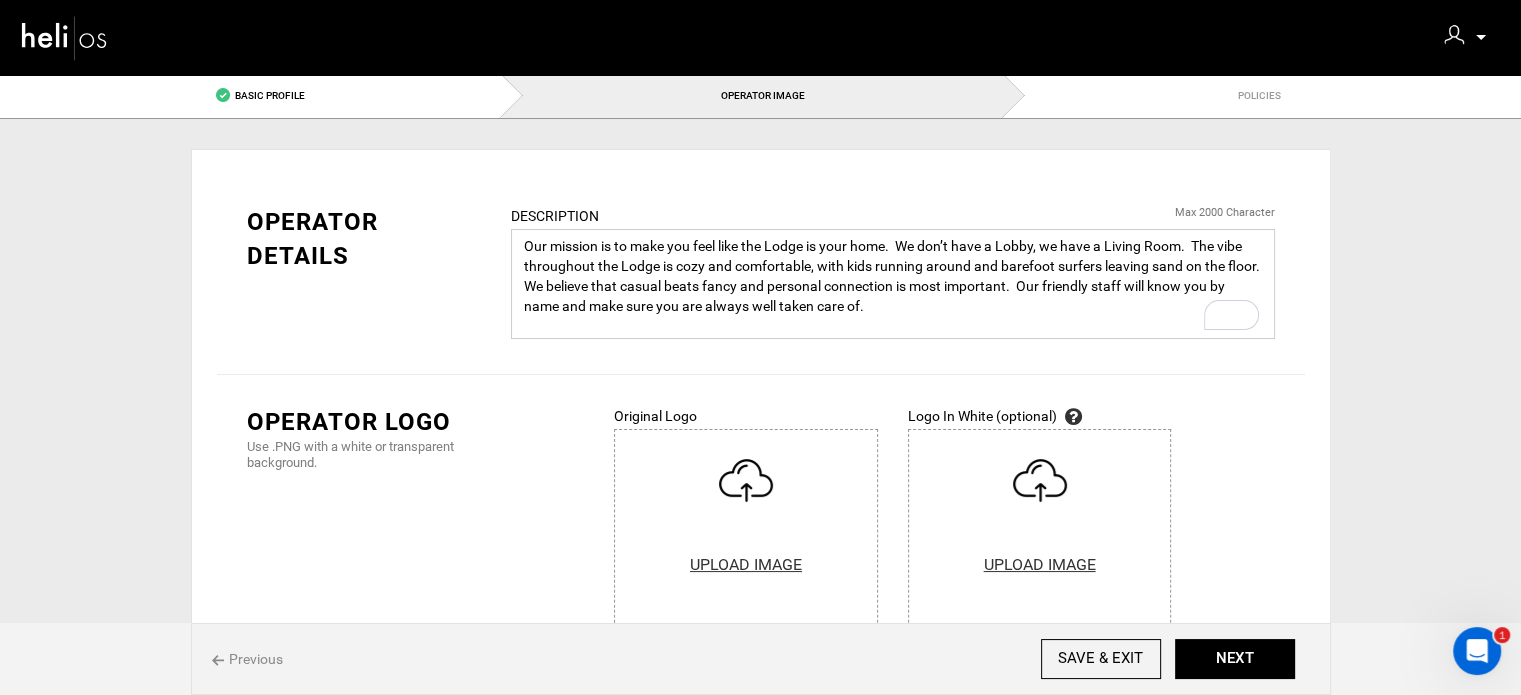 scroll, scrollTop: 16, scrollLeft: 0, axis: vertical 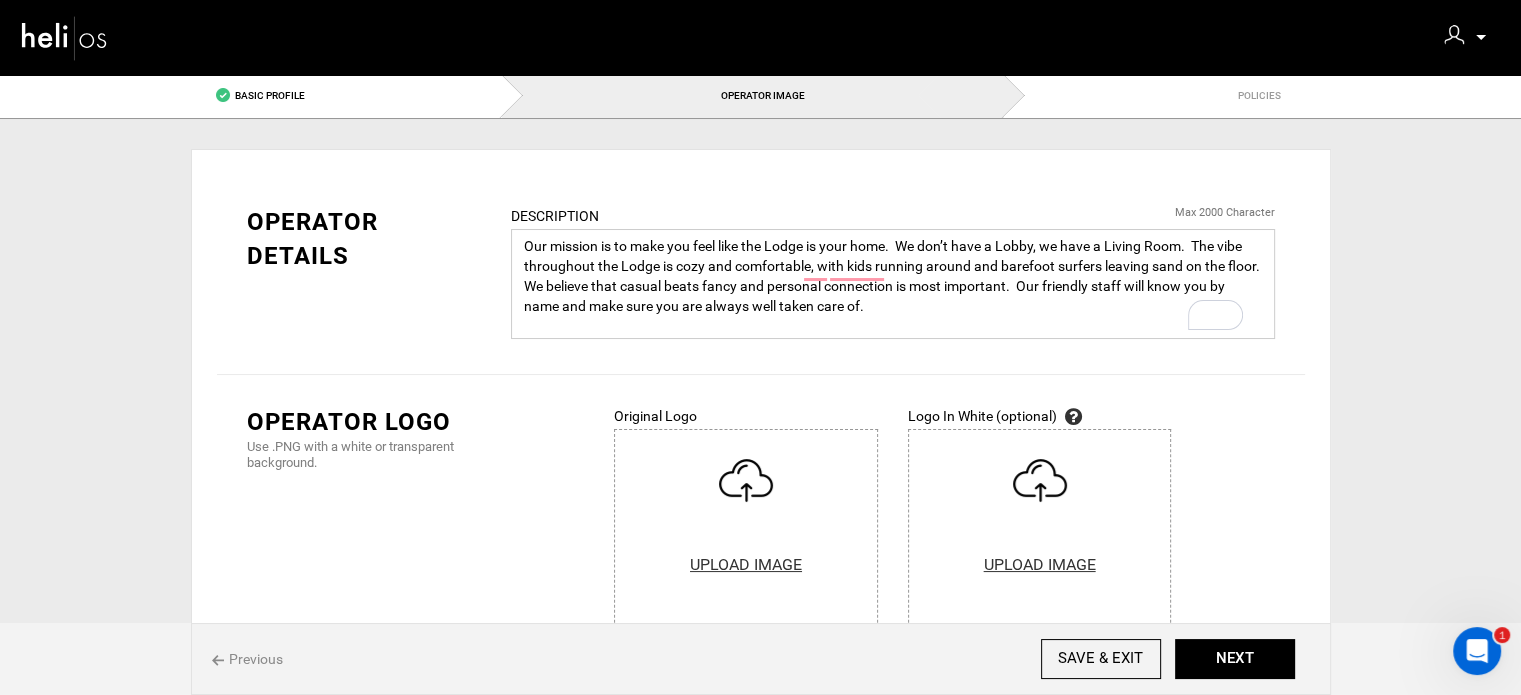 paste on "[GEOGRAPHIC_DATA] is located in [GEOGRAPHIC_DATA], [GEOGRAPHIC_DATA], 5km across a vast bay from the town of [GEOGRAPHIC_DATA].  One hour north of [GEOGRAPHIC_DATA], [GEOGRAPHIC_DATA] is the gateway to the Silver Coast of [GEOGRAPHIC_DATA], a region of wild coast, home to beautiful waves and beaches to discover." 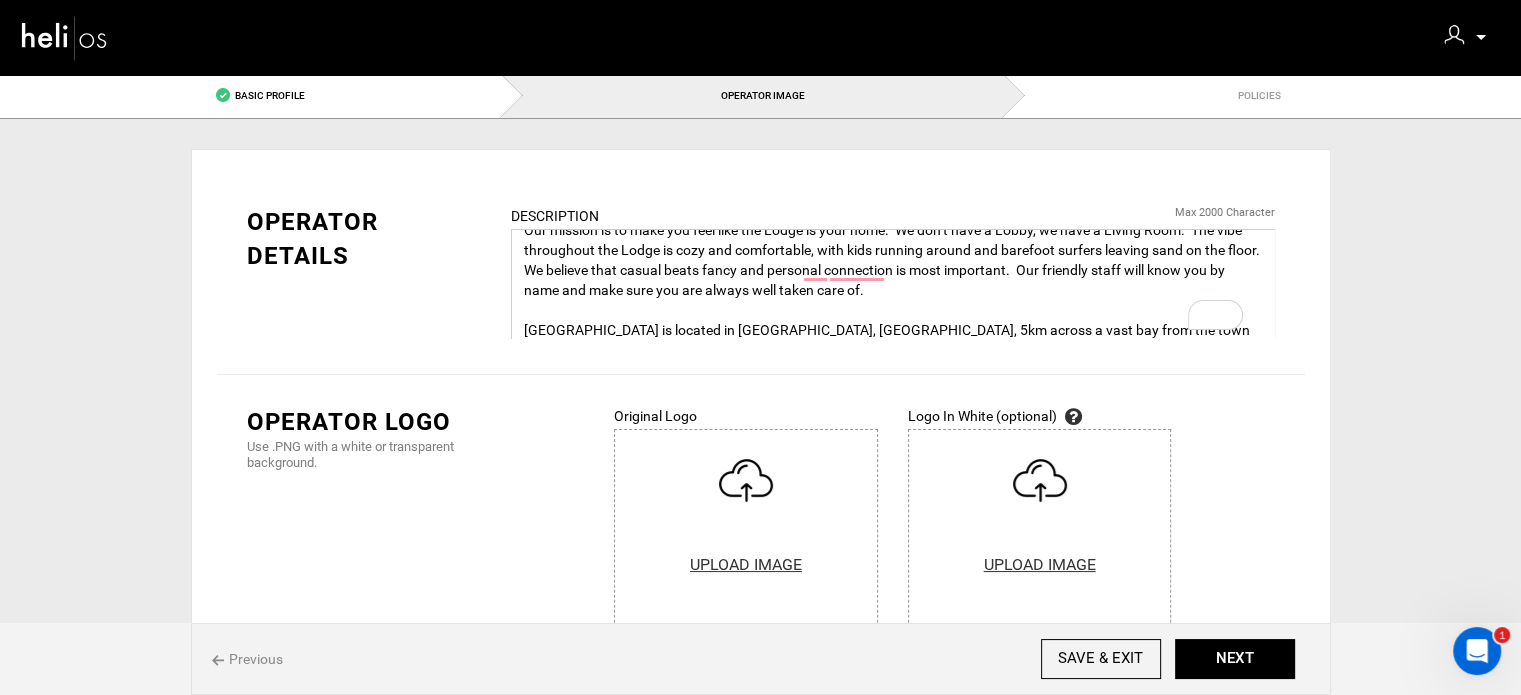 scroll, scrollTop: 96, scrollLeft: 0, axis: vertical 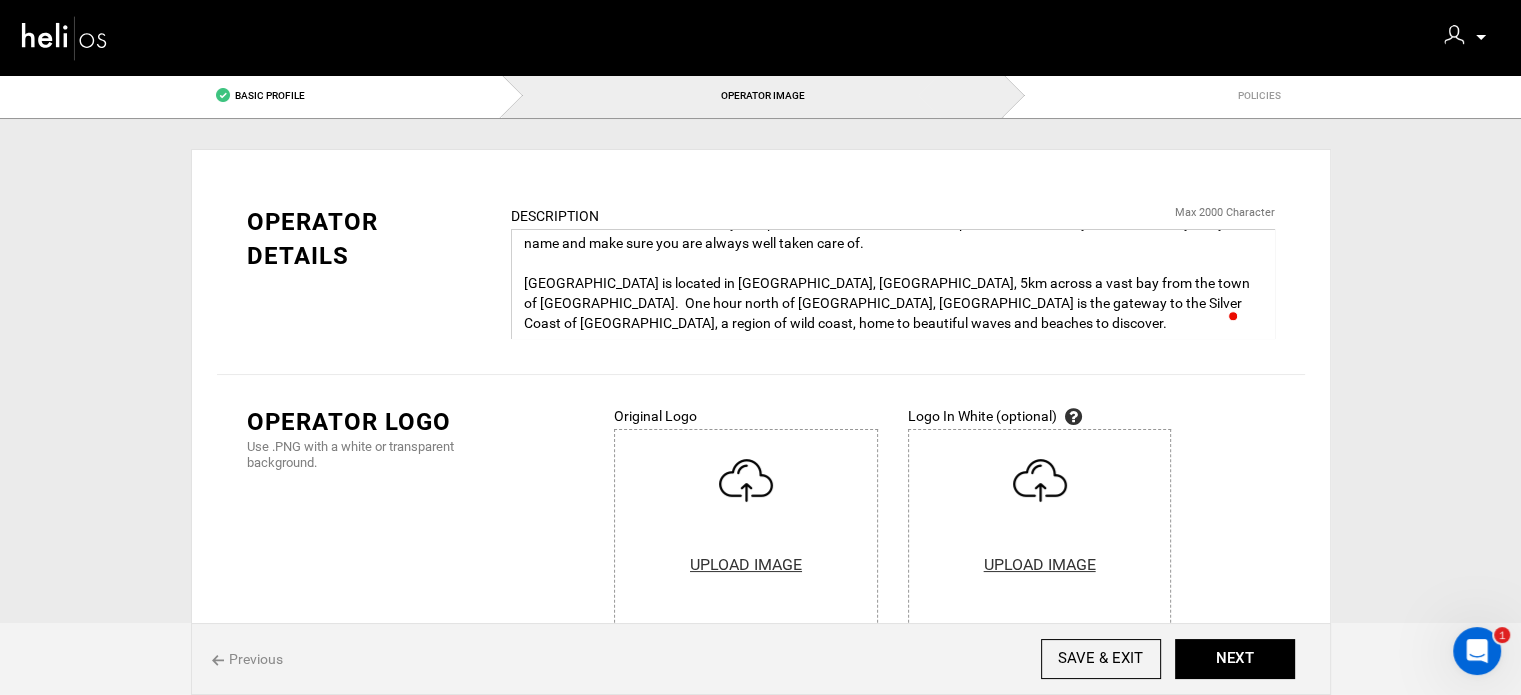 click on "Our mission is to make you feel like the Lodge is your home.  We don’t have a Lobby, we have a Living Room.  The vibe throughout the Lodge is cozy and comfortable, with kids running around and barefoot surfers leaving sand on the floor.  We believe that casual beats fancy and personal connection is most important.  Our friendly staff will know you by name and make sure you are always well taken care of.
[GEOGRAPHIC_DATA] is located in [GEOGRAPHIC_DATA], [GEOGRAPHIC_DATA], 5km across a vast bay from the town of [GEOGRAPHIC_DATA].  One hour north of [GEOGRAPHIC_DATA], [GEOGRAPHIC_DATA] is the gateway to the Silver Coast of [GEOGRAPHIC_DATA], a region of wild coast, home to beautiful waves and beaches to discover." at bounding box center [893, 284] 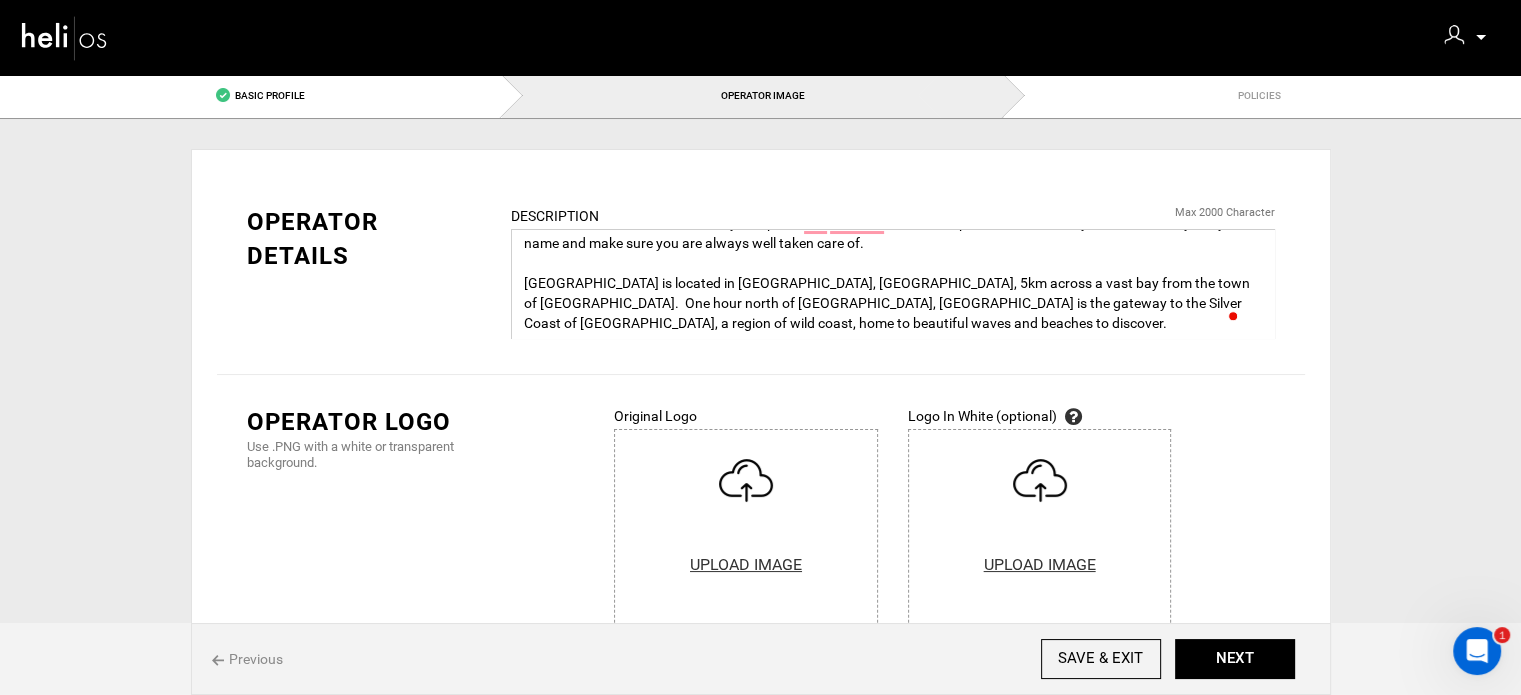 click on "Our mission is to make you feel like the Lodge is your home.  We don’t have a Lobby, we have a Living Room.  The vibe throughout the Lodge is cozy and comfortable, with kids running around and barefoot surfers leaving sand on the floor.  We believe that casual beats fancy and personal connection is most important.  Our friendly staff will know you by name and make sure you are always well taken care of.
[GEOGRAPHIC_DATA] is located in [GEOGRAPHIC_DATA], [GEOGRAPHIC_DATA], 5km across a vast bay from the town of [GEOGRAPHIC_DATA].  One hour north of [GEOGRAPHIC_DATA], [GEOGRAPHIC_DATA] is the gateway to the Silver Coast of [GEOGRAPHIC_DATA], a region of wild coast, home to beautiful waves and beaches to discover." at bounding box center [893, 284] 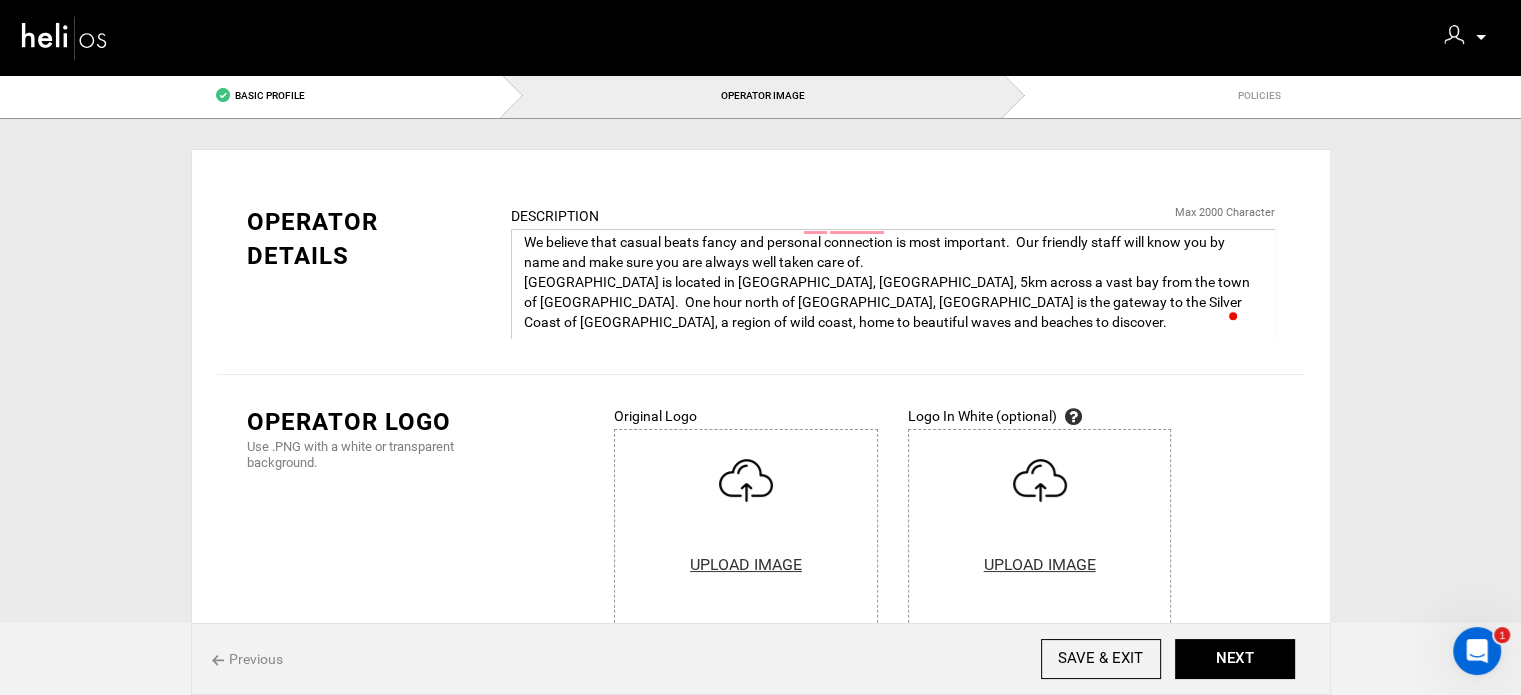 scroll, scrollTop: 43, scrollLeft: 0, axis: vertical 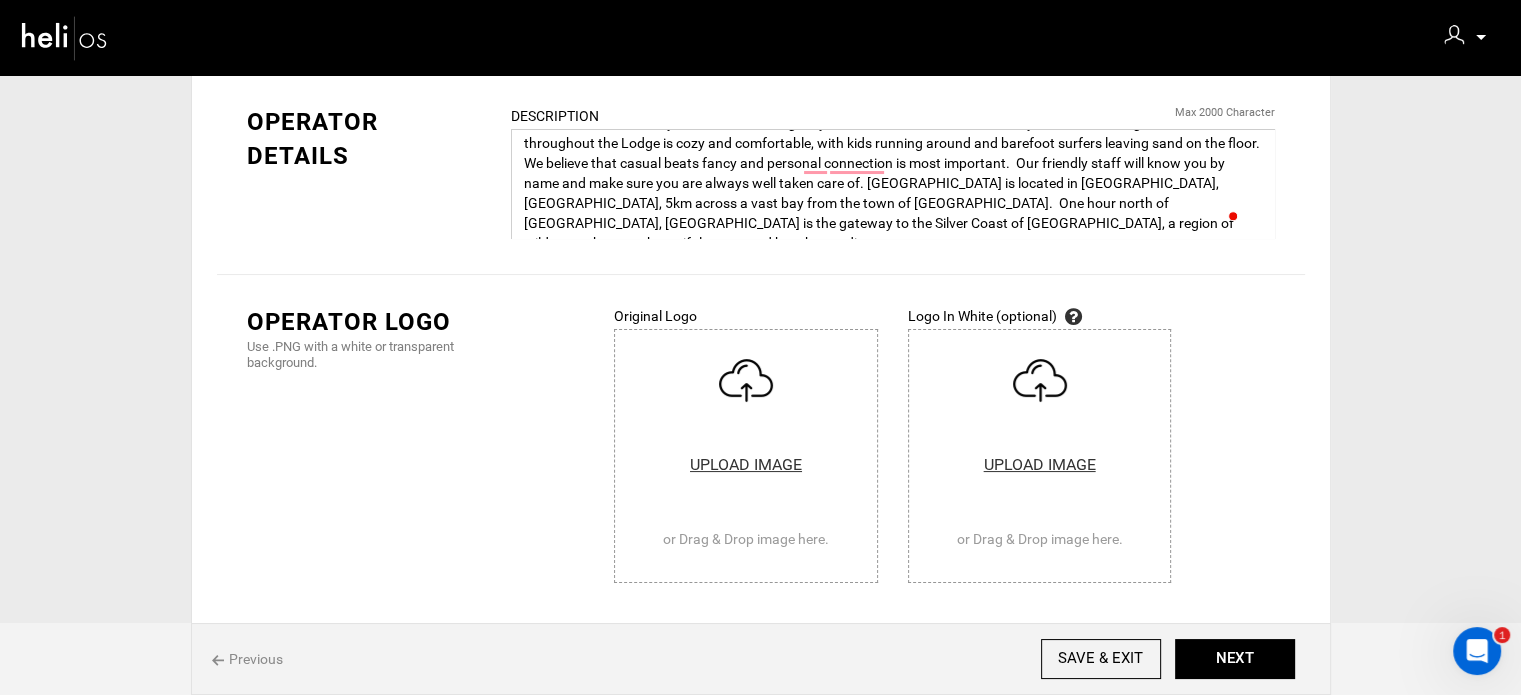 type on "Our mission is to make you feel like the Lodge is your home.  We don’t have a Lobby, we have a Living Room.  The vibe throughout the Lodge is cozy and comfortable, with kids running around and barefoot surfers leaving sand on the floor.  We believe that casual beats fancy and personal connection is most important.  Our friendly staff will know you by name and make sure you are always well taken care of. [GEOGRAPHIC_DATA] is located in [GEOGRAPHIC_DATA], [GEOGRAPHIC_DATA], 5km across a vast bay from the town of [GEOGRAPHIC_DATA].  One hour north of [GEOGRAPHIC_DATA], [GEOGRAPHIC_DATA] is the gateway to the Silver Coast of [GEOGRAPHIC_DATA], a region of wild coast, home to beautiful waves and beaches to discover." 